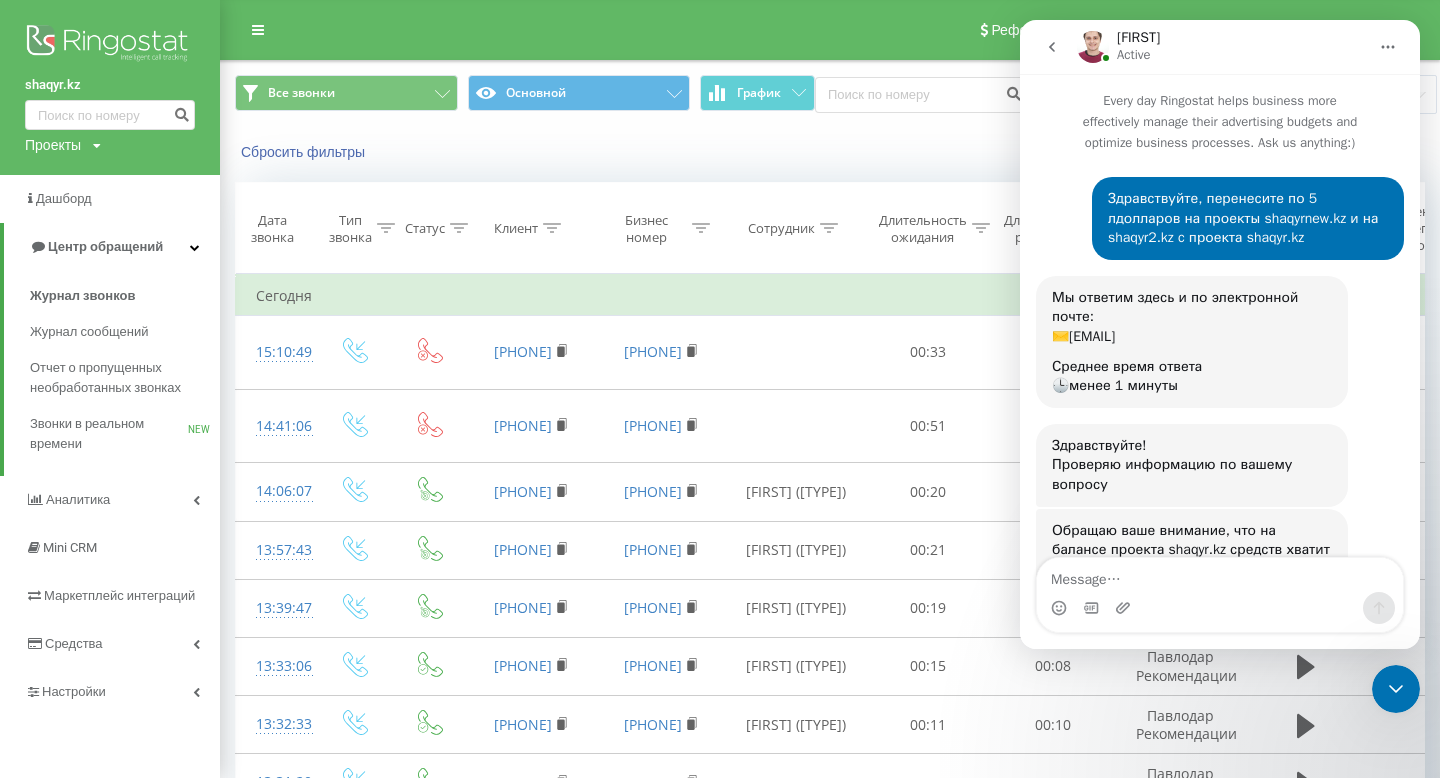 scroll, scrollTop: 0, scrollLeft: 0, axis: both 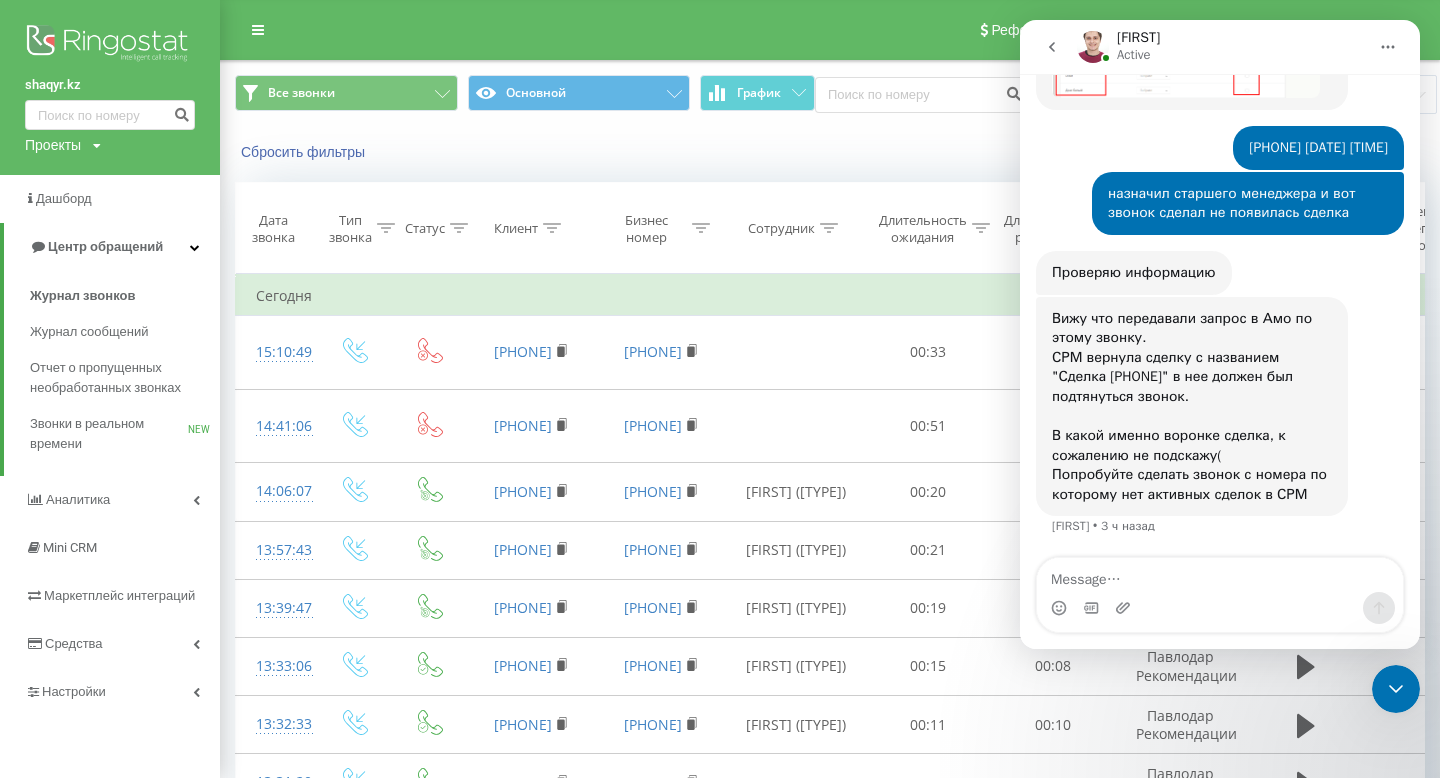 click 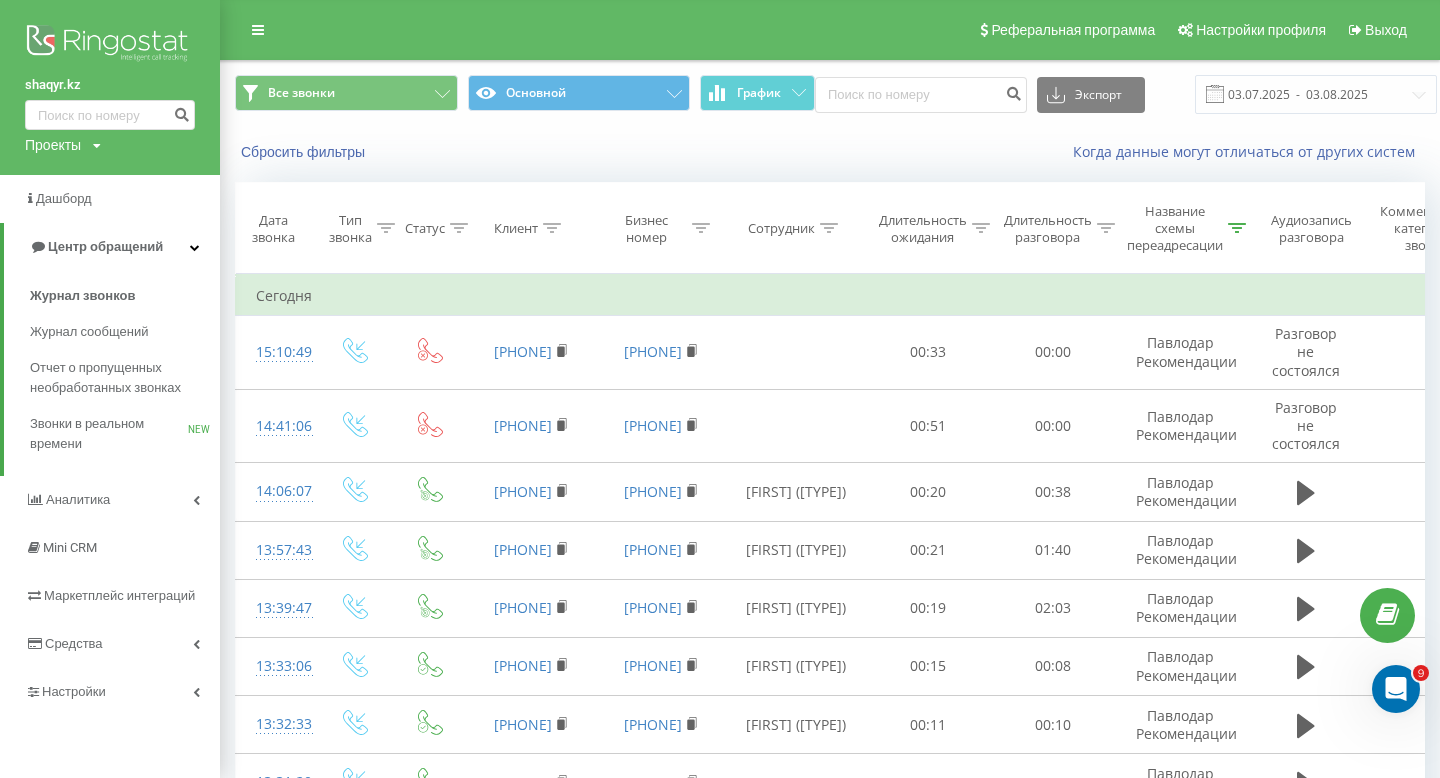 scroll, scrollTop: 0, scrollLeft: 0, axis: both 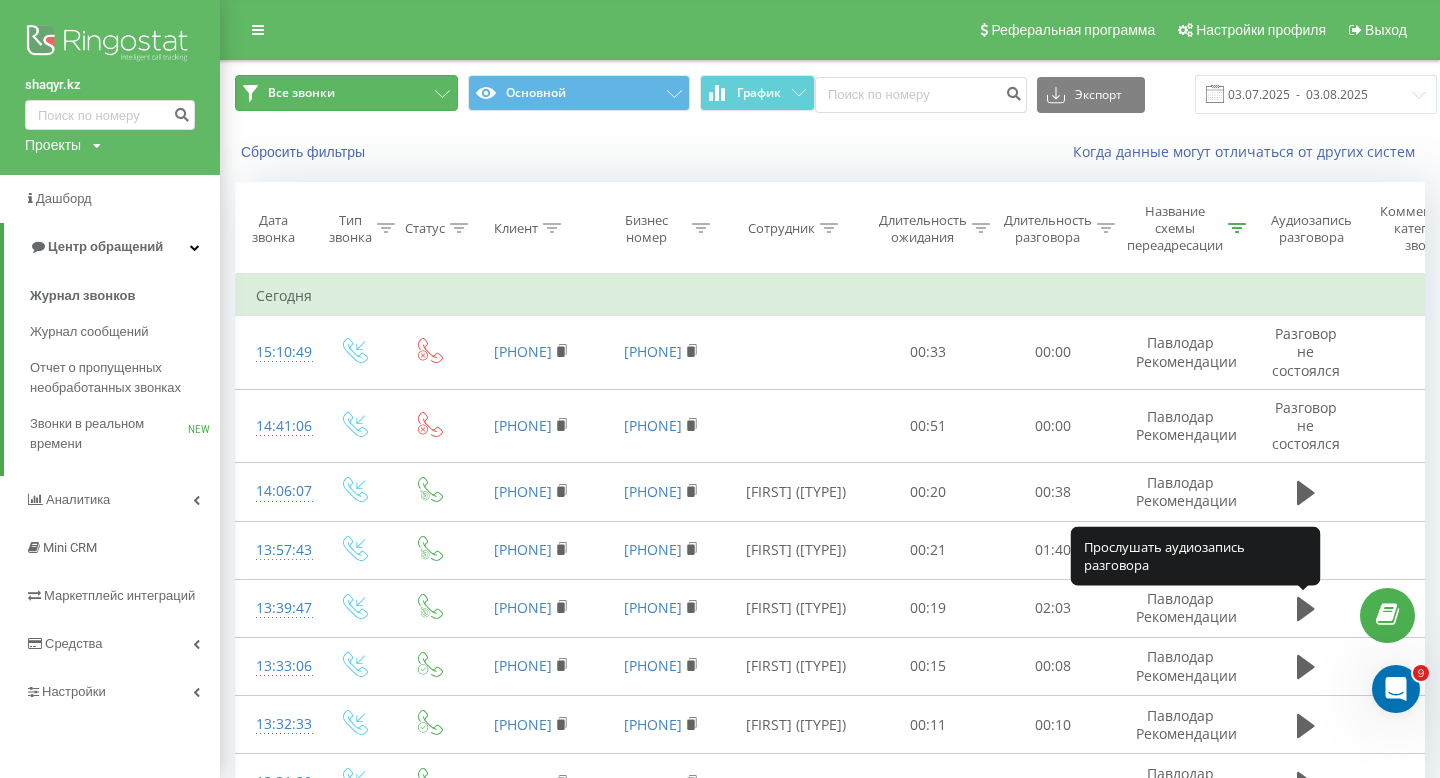 click 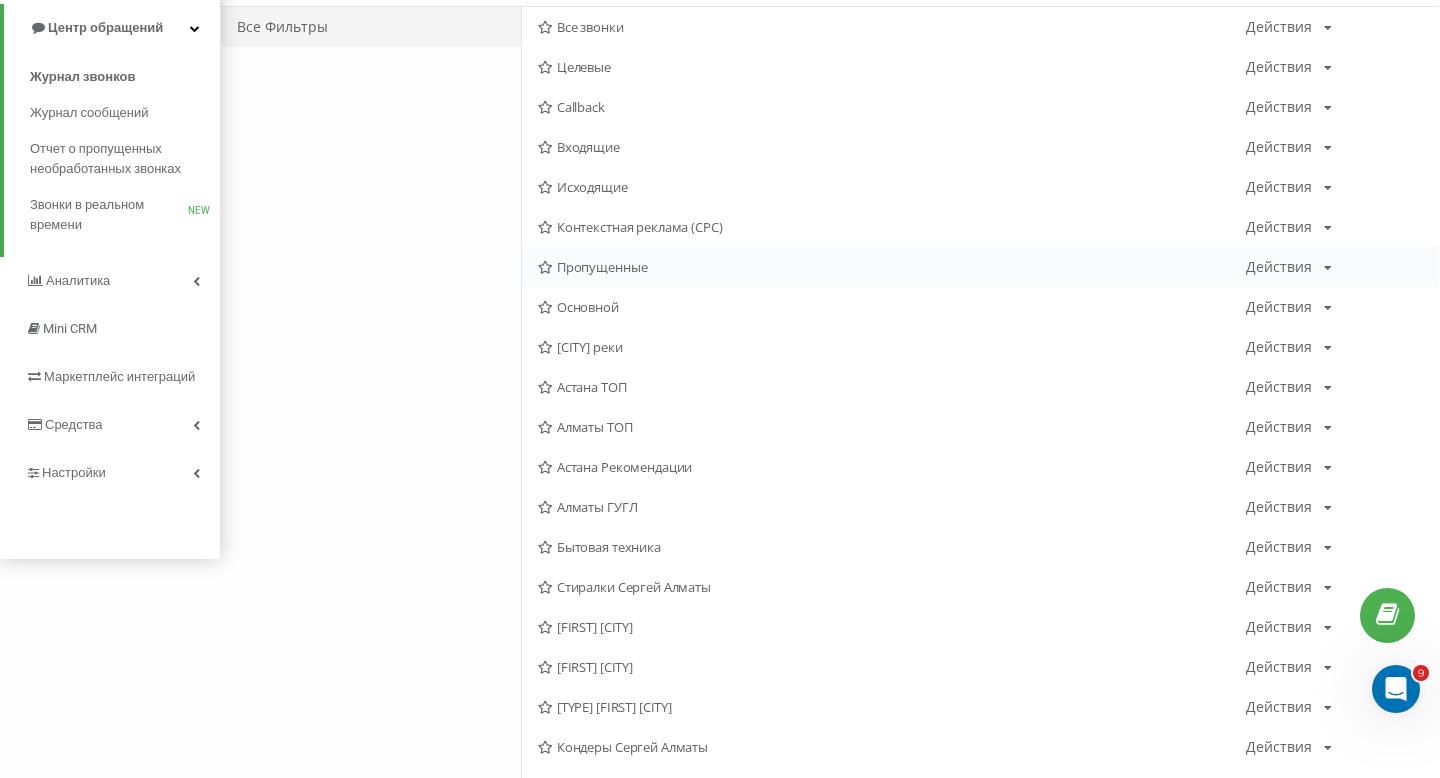 scroll, scrollTop: 262, scrollLeft: 0, axis: vertical 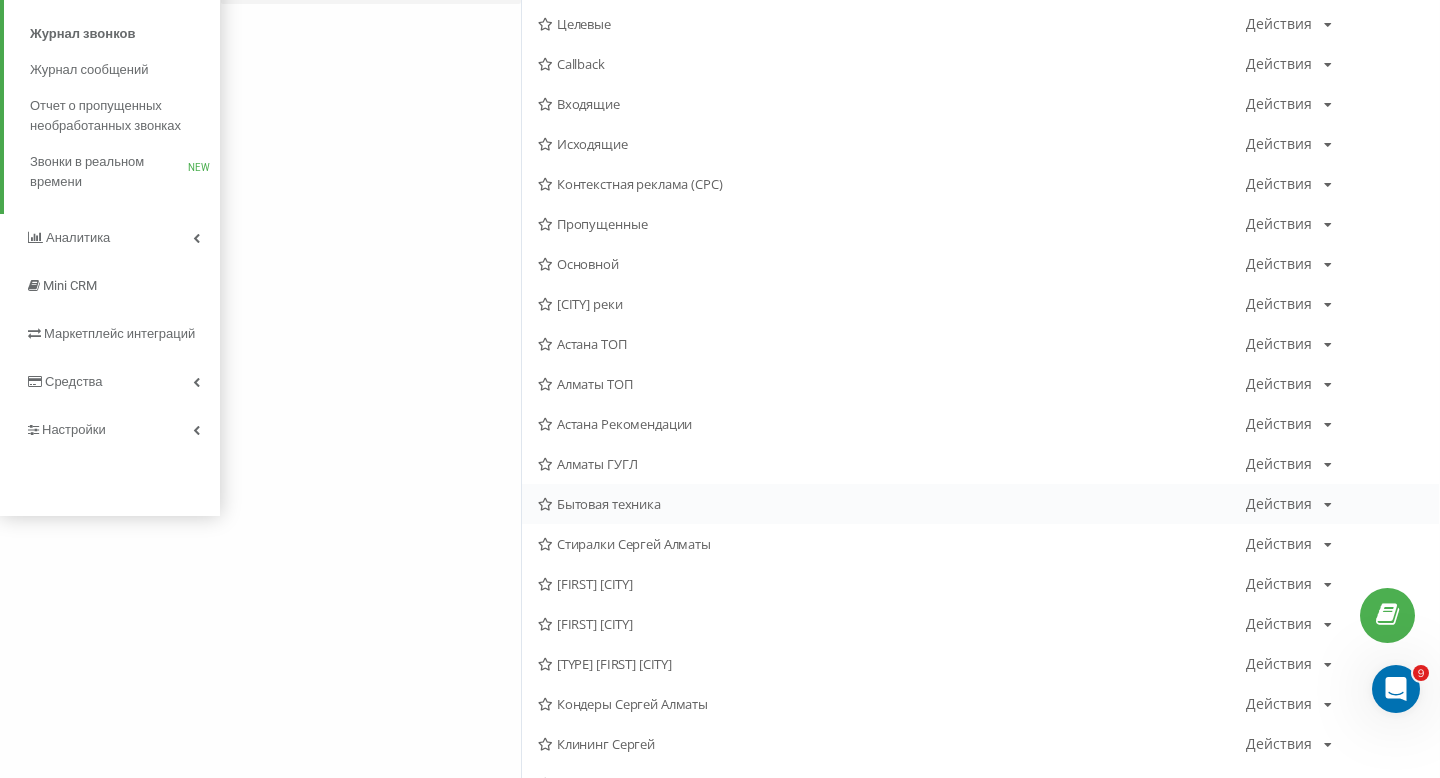 click on "Бытовая техника" at bounding box center [892, 504] 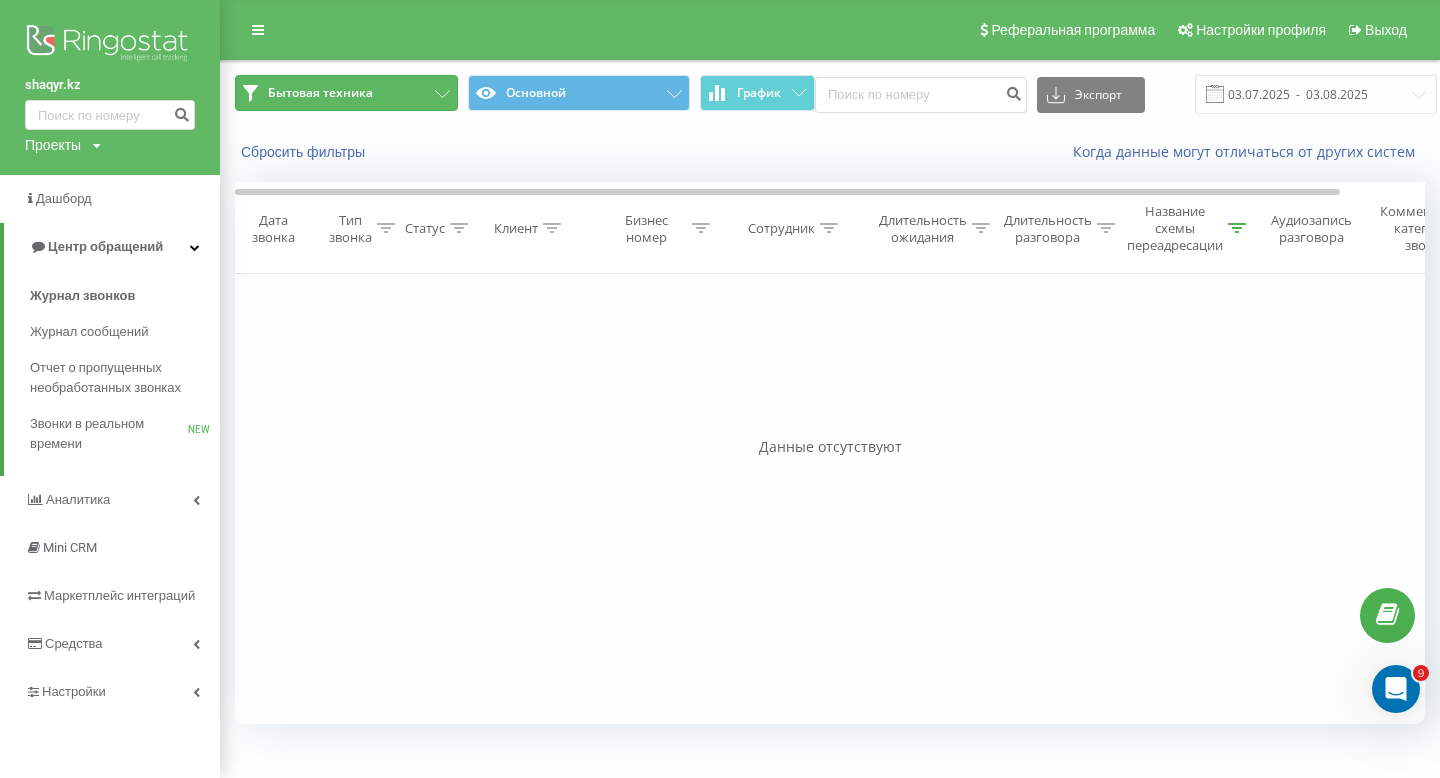 click on "Бытовая техника" at bounding box center [346, 93] 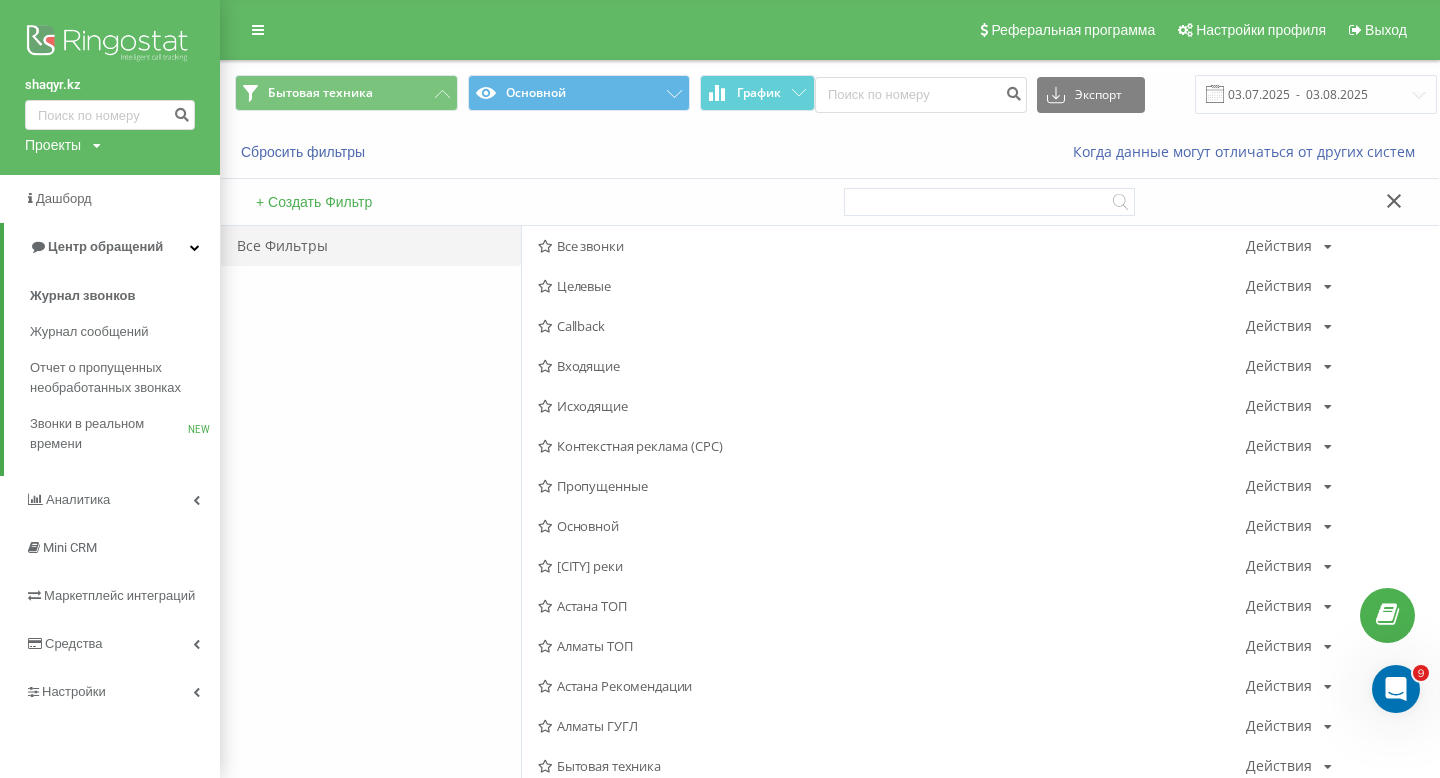 click on "Все Фильтры" at bounding box center (371, 706) 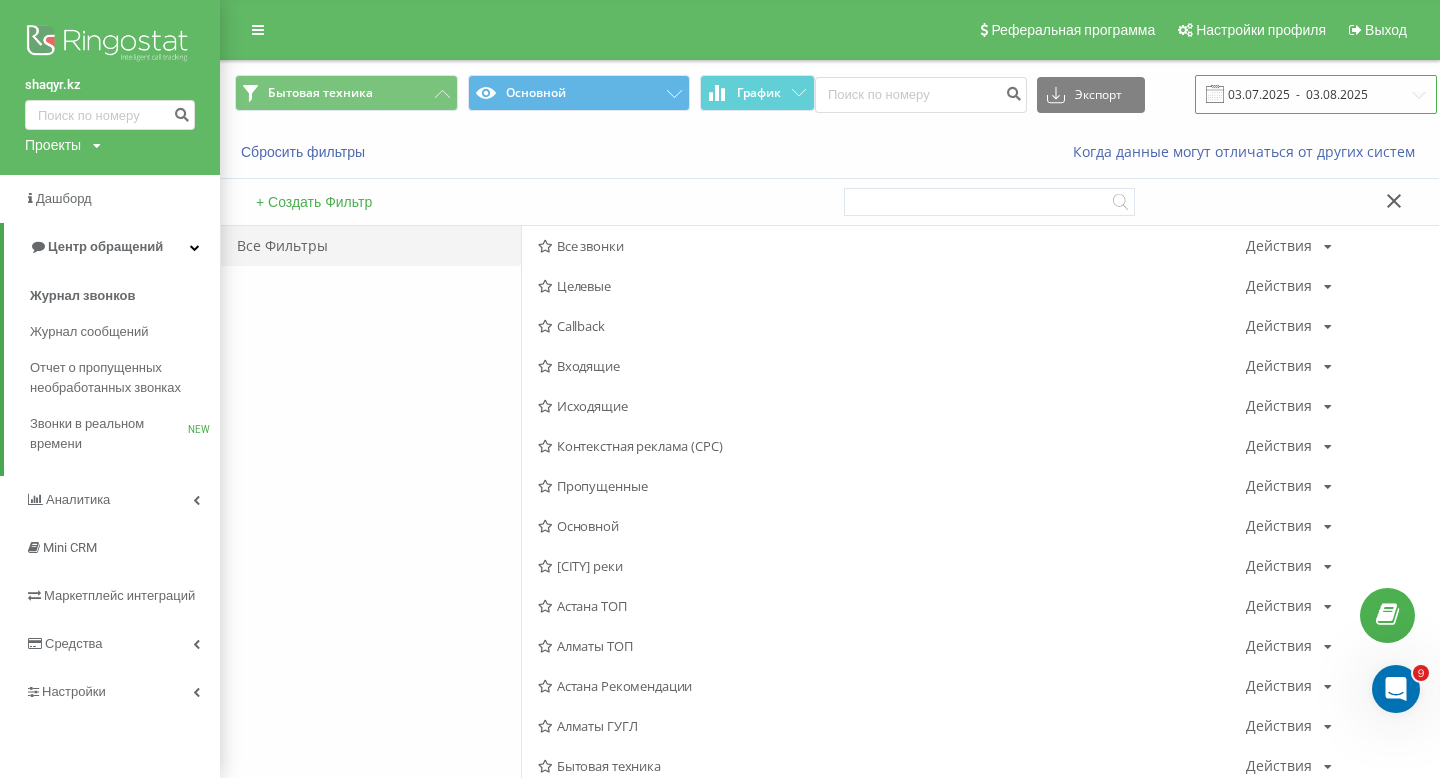 click on "03.07.2025  -  03.08.2025" at bounding box center [1316, 94] 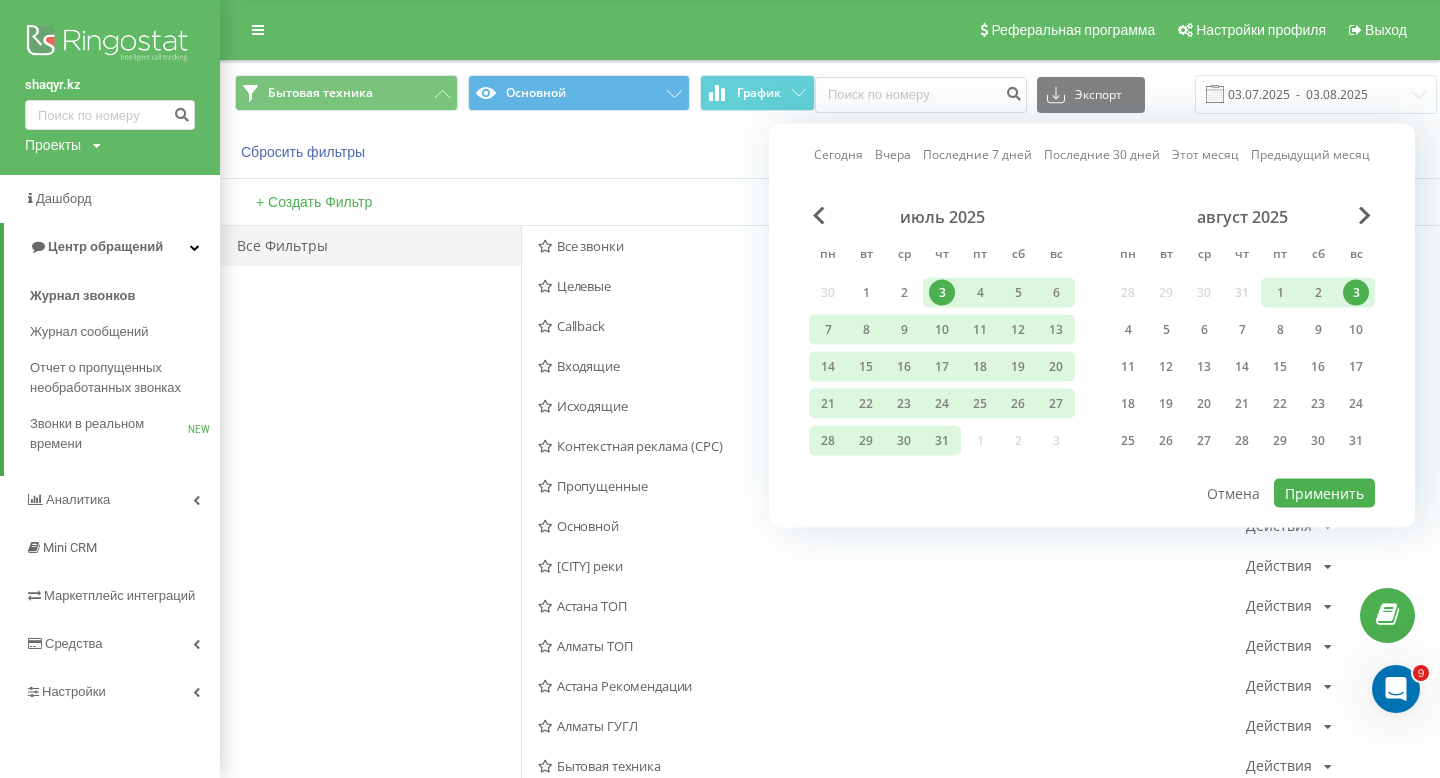 click on "Вчера" at bounding box center (893, 154) 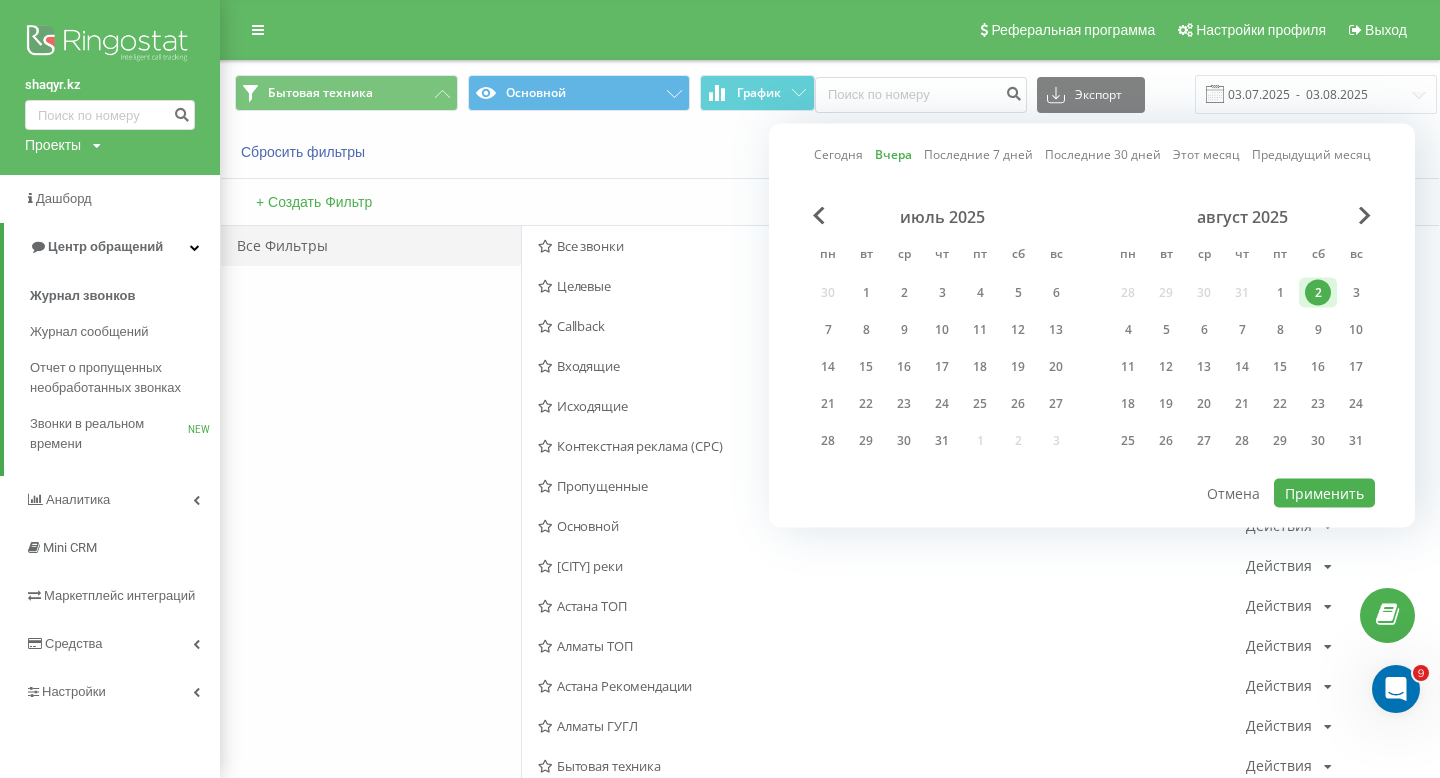 click on "июль 2025 пн вт ср чт пт сб вс 30 1 2 3 4 5 6 7 8 9 10 11 12 13 14 15 16 17 18 19 20 21 22 23 24 25 26 27 28 29 30 31 1 2 3 август 2025 пн вт ср чт пт сб вс 28 29 30 31 1 2 3 4 5 6 7 8 9 10 11 12 13 14 15 16 17 18 19 20 21 22 23 24 25 26 27 28 29 30 31" at bounding box center (1092, 342) 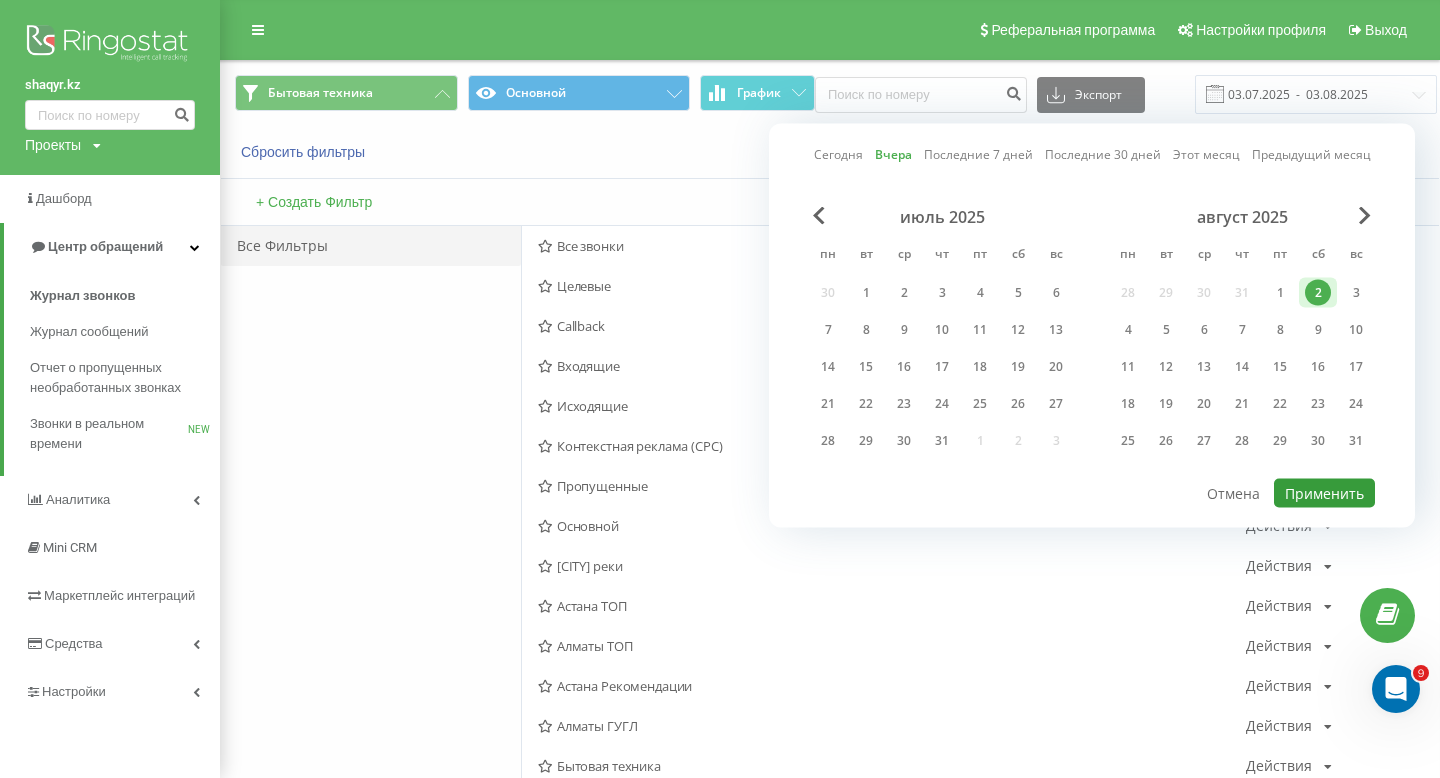 click on "Применить" at bounding box center (1324, 493) 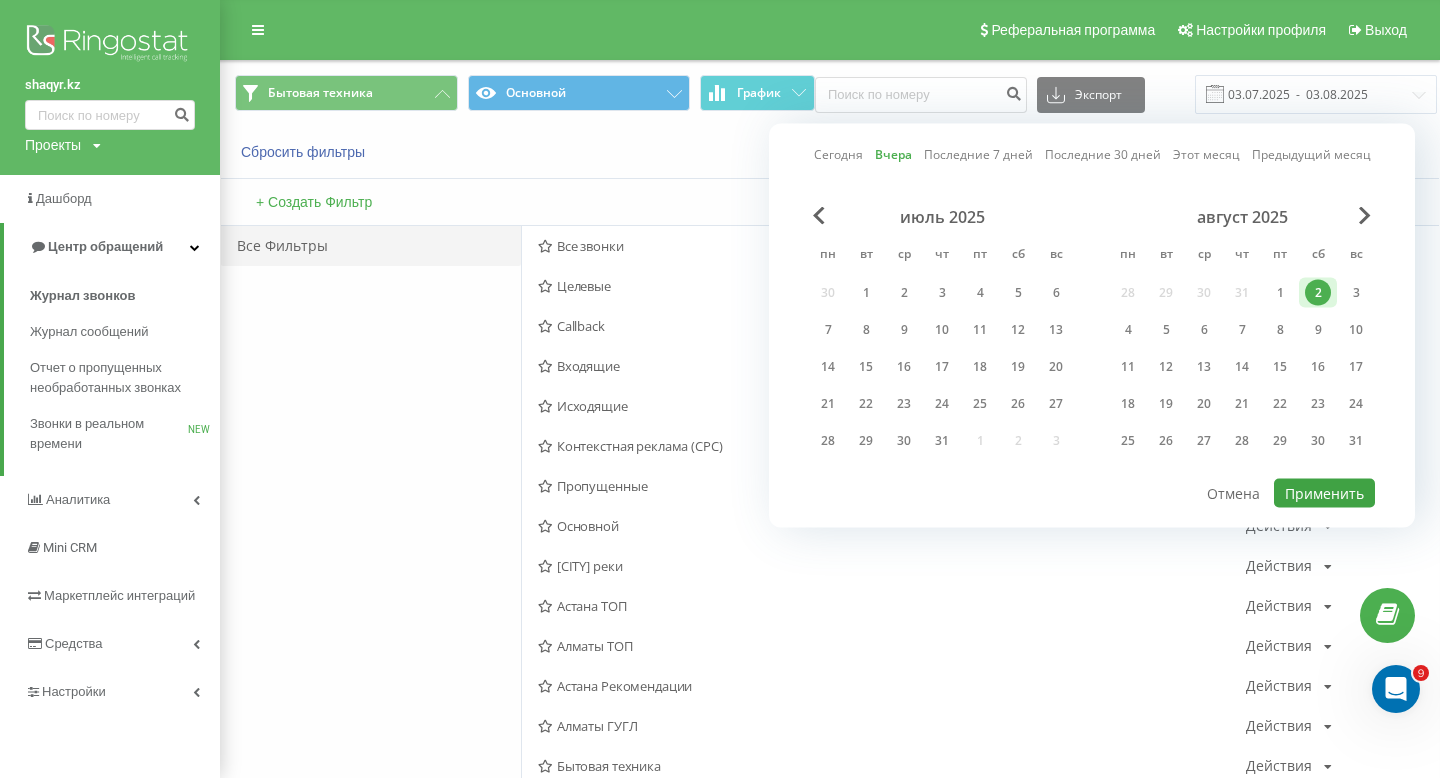 type on "02.08.2025  -  02.08.2025" 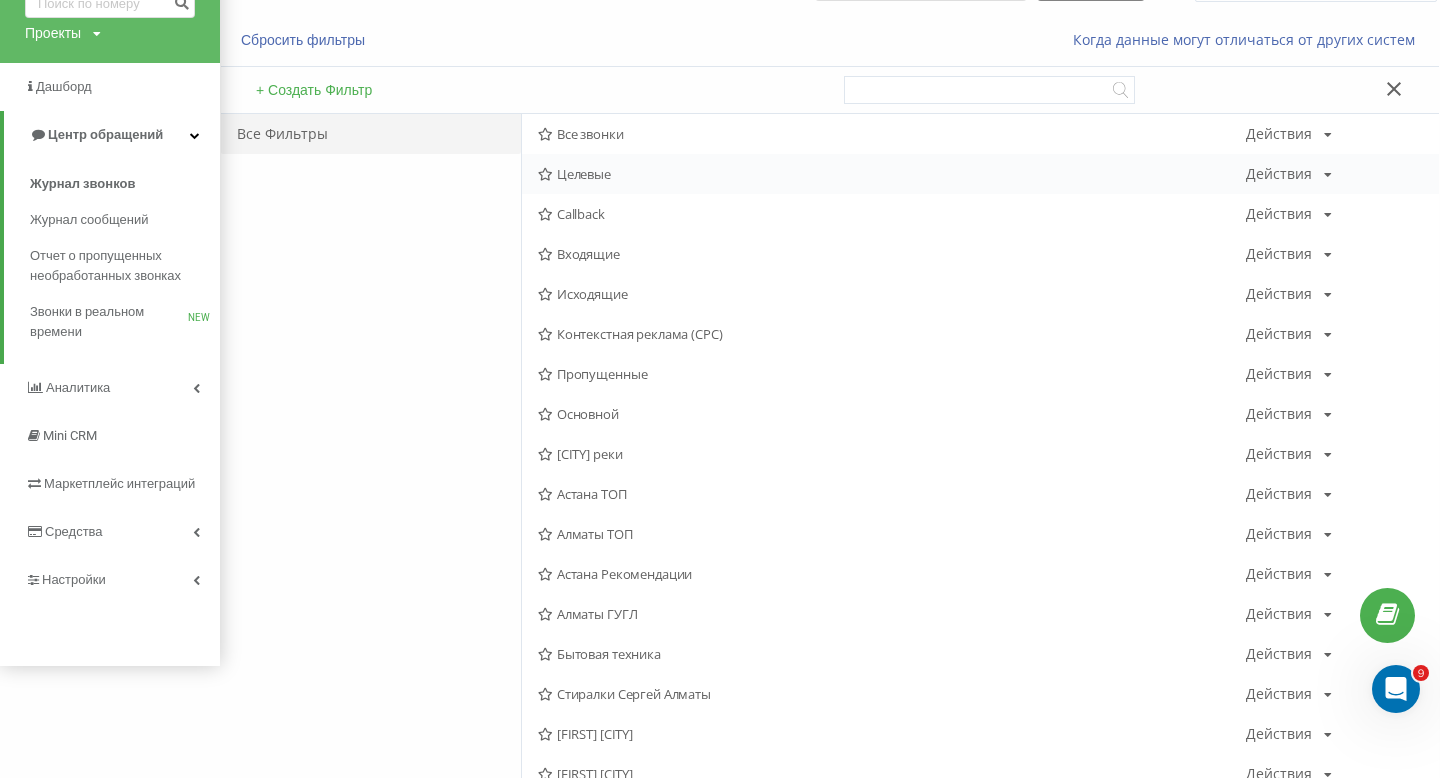 scroll, scrollTop: 170, scrollLeft: 0, axis: vertical 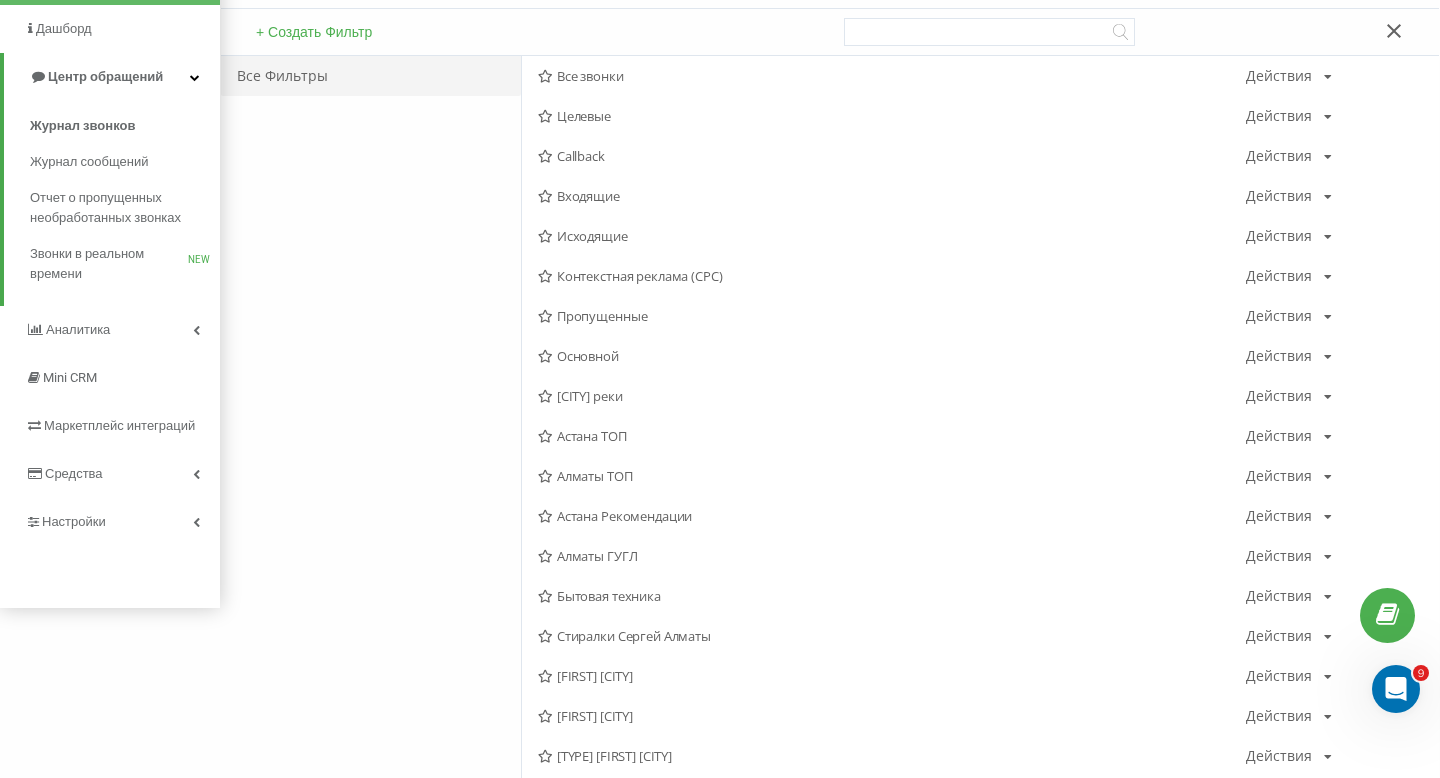 click on "Все Фильтры" at bounding box center (371, 536) 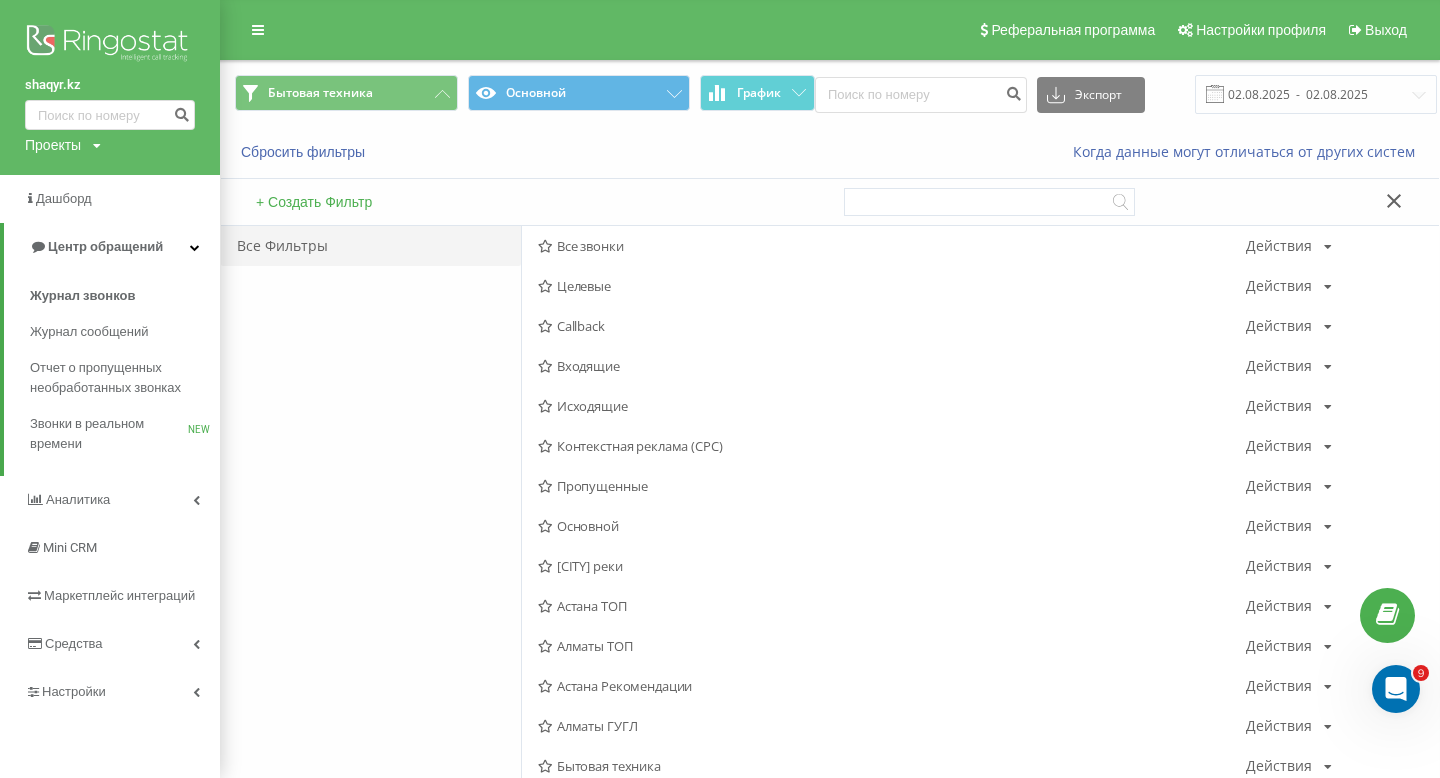 click 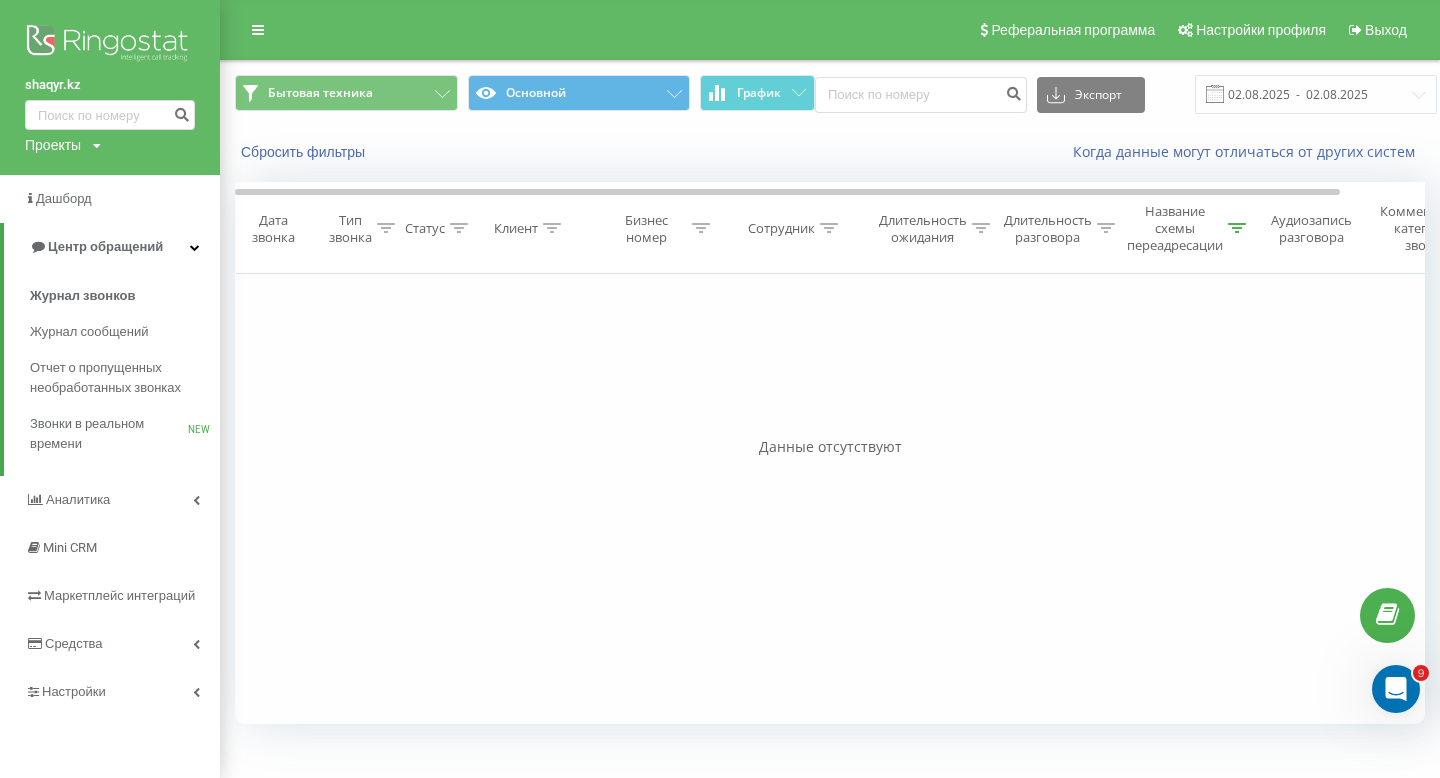 click on "Название схемы переадресации" at bounding box center (1186, 228) 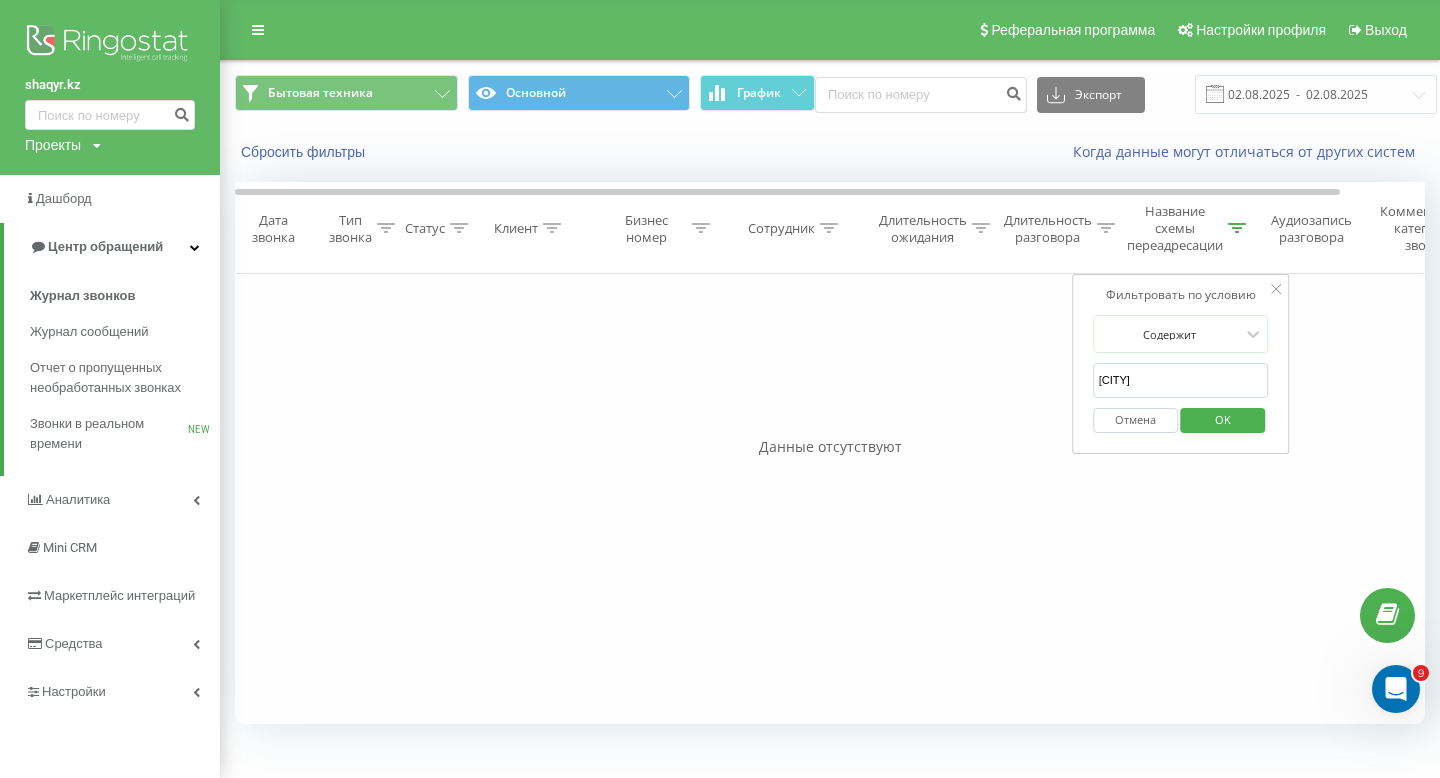 click 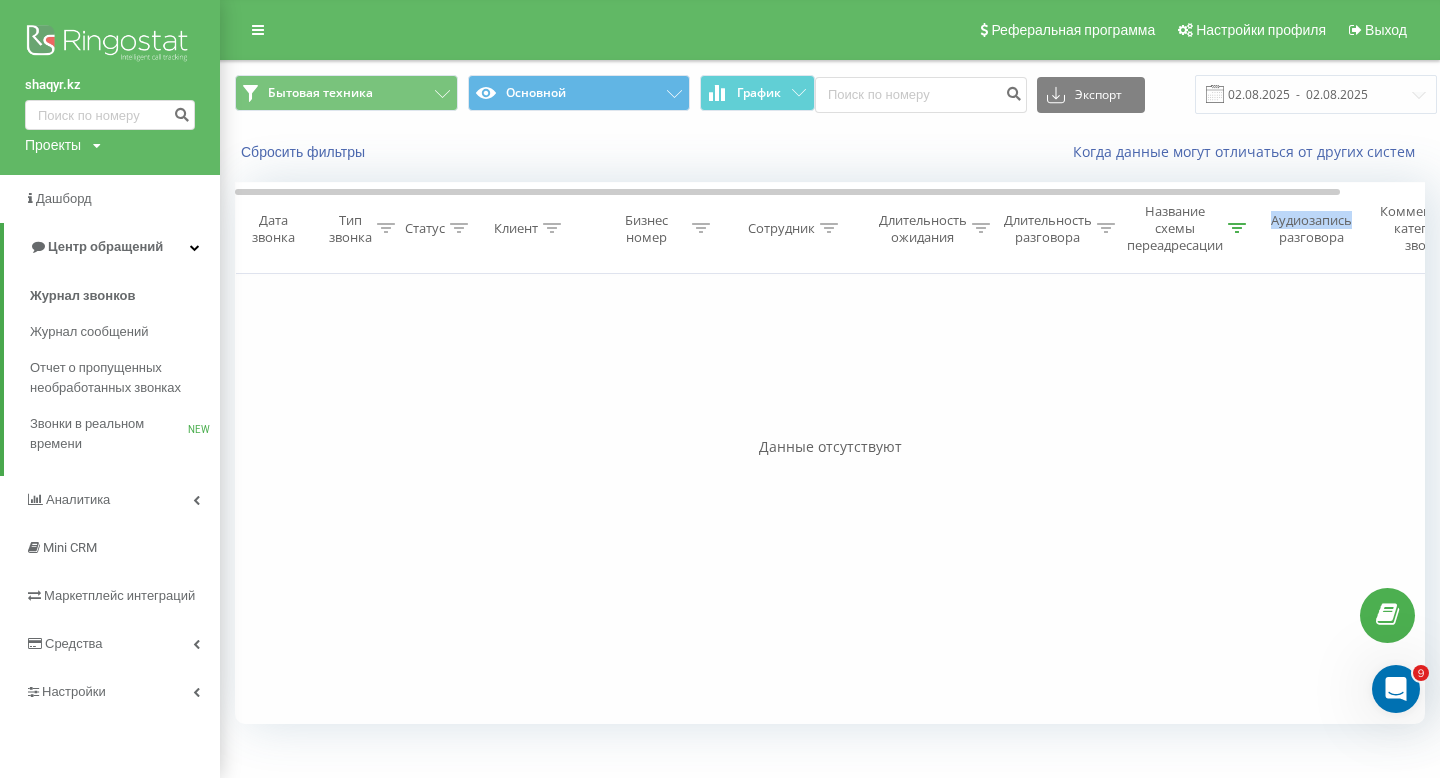 click 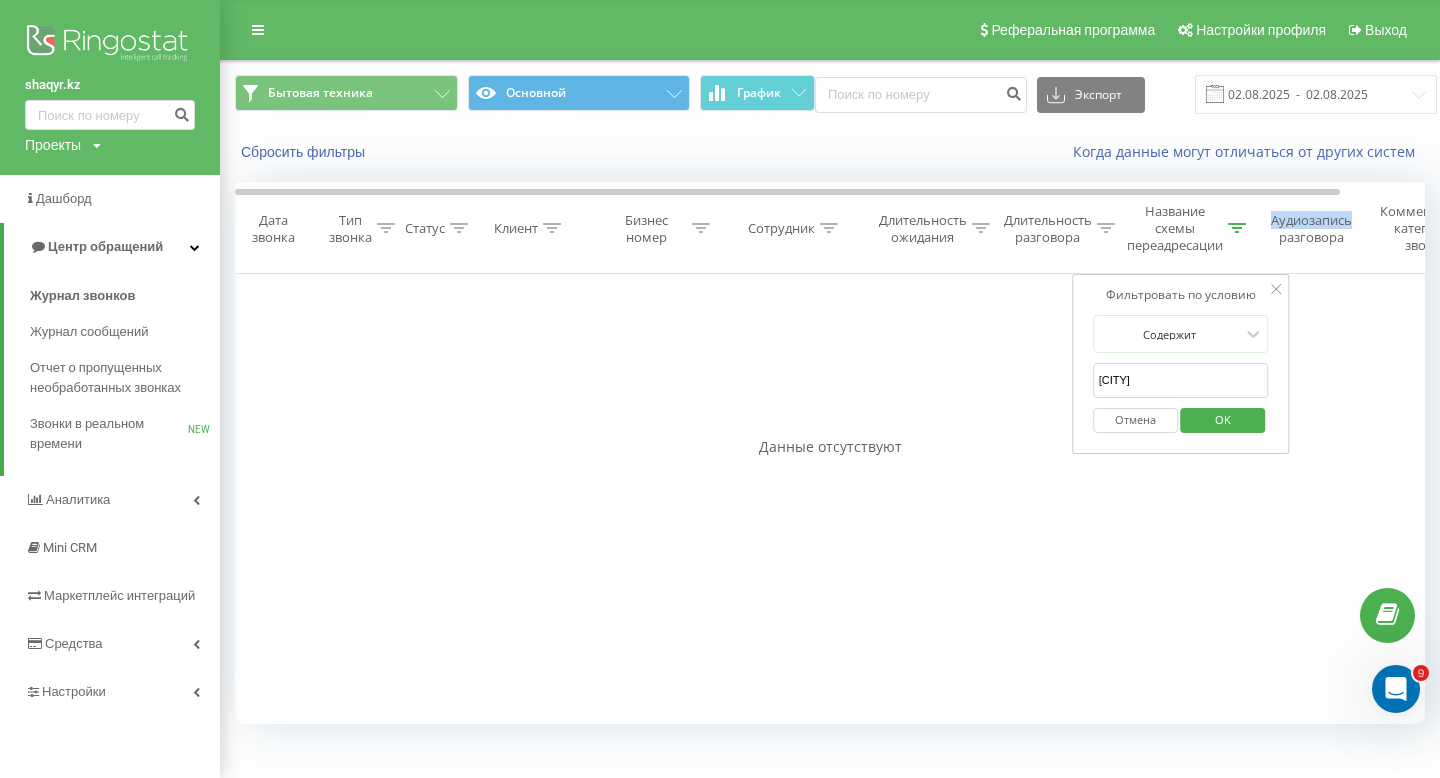click on "Отмена" at bounding box center (1135, 420) 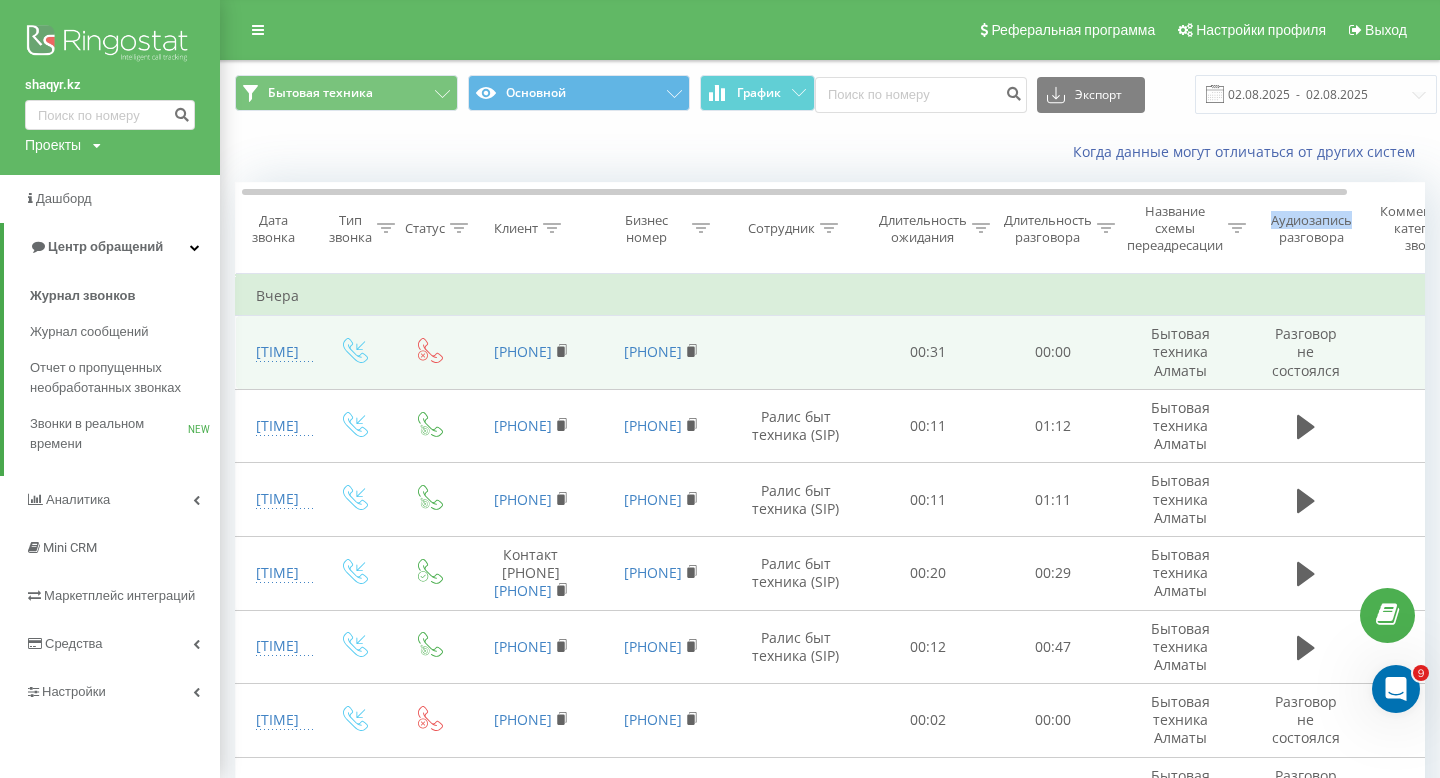 scroll, scrollTop: 74, scrollLeft: 0, axis: vertical 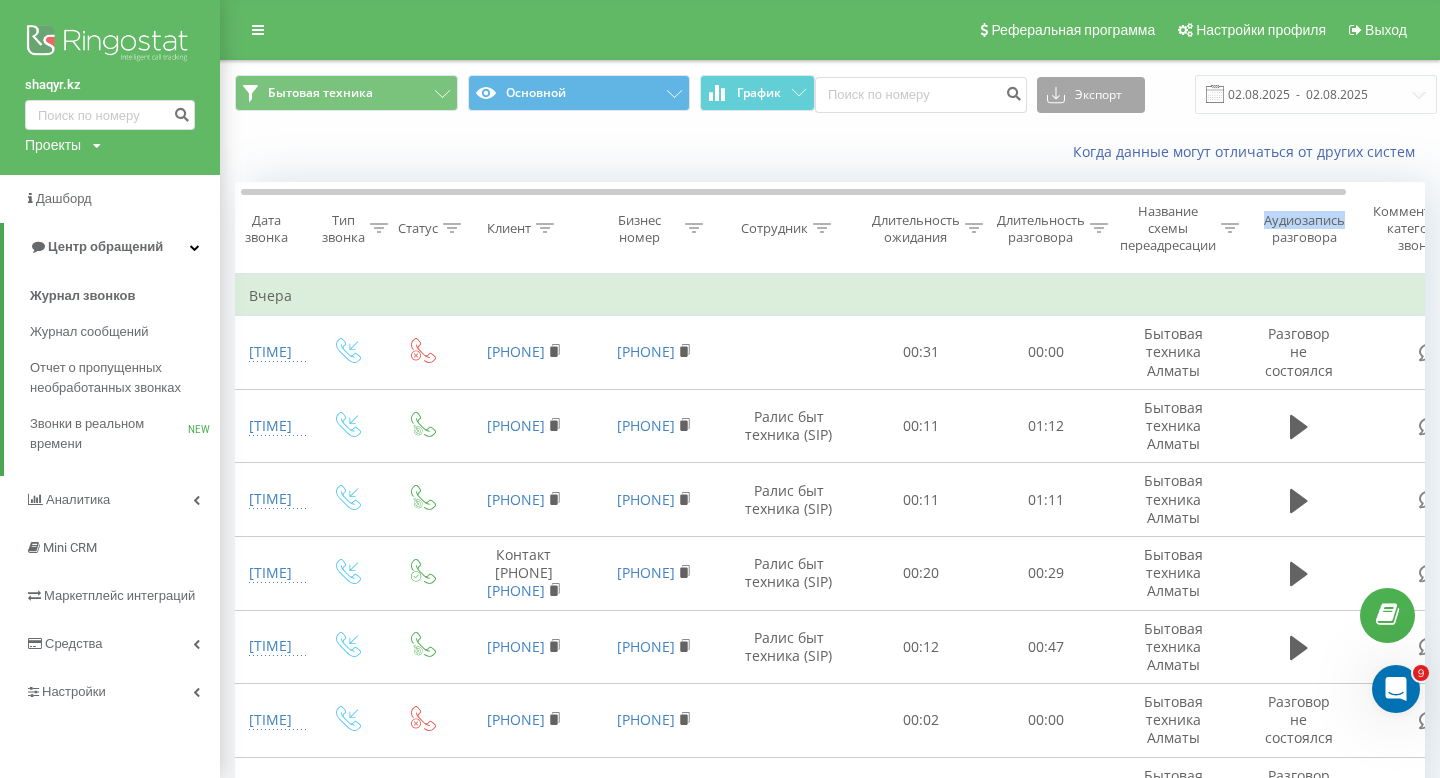 click on "Экспорт" at bounding box center [1091, 95] 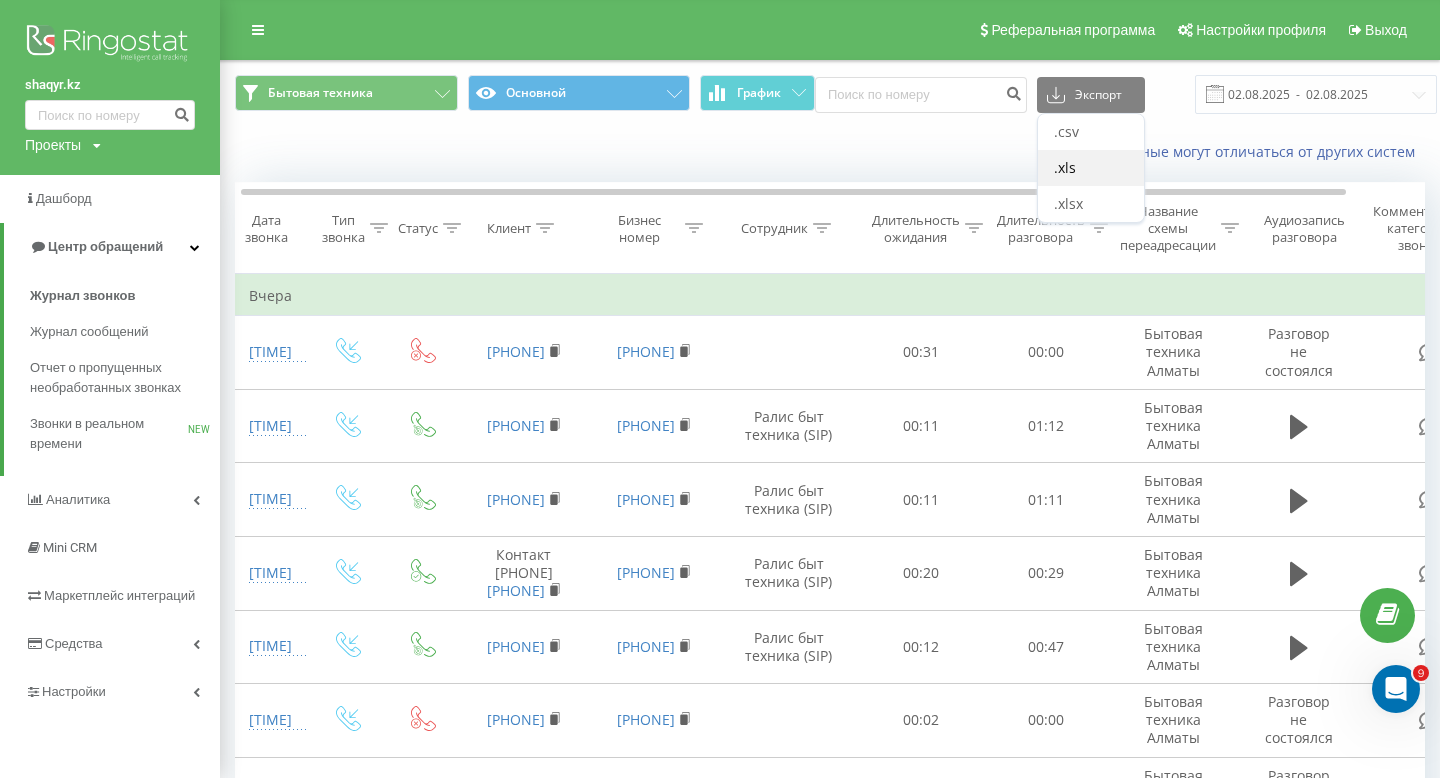 click on ".xls" at bounding box center [1091, 168] 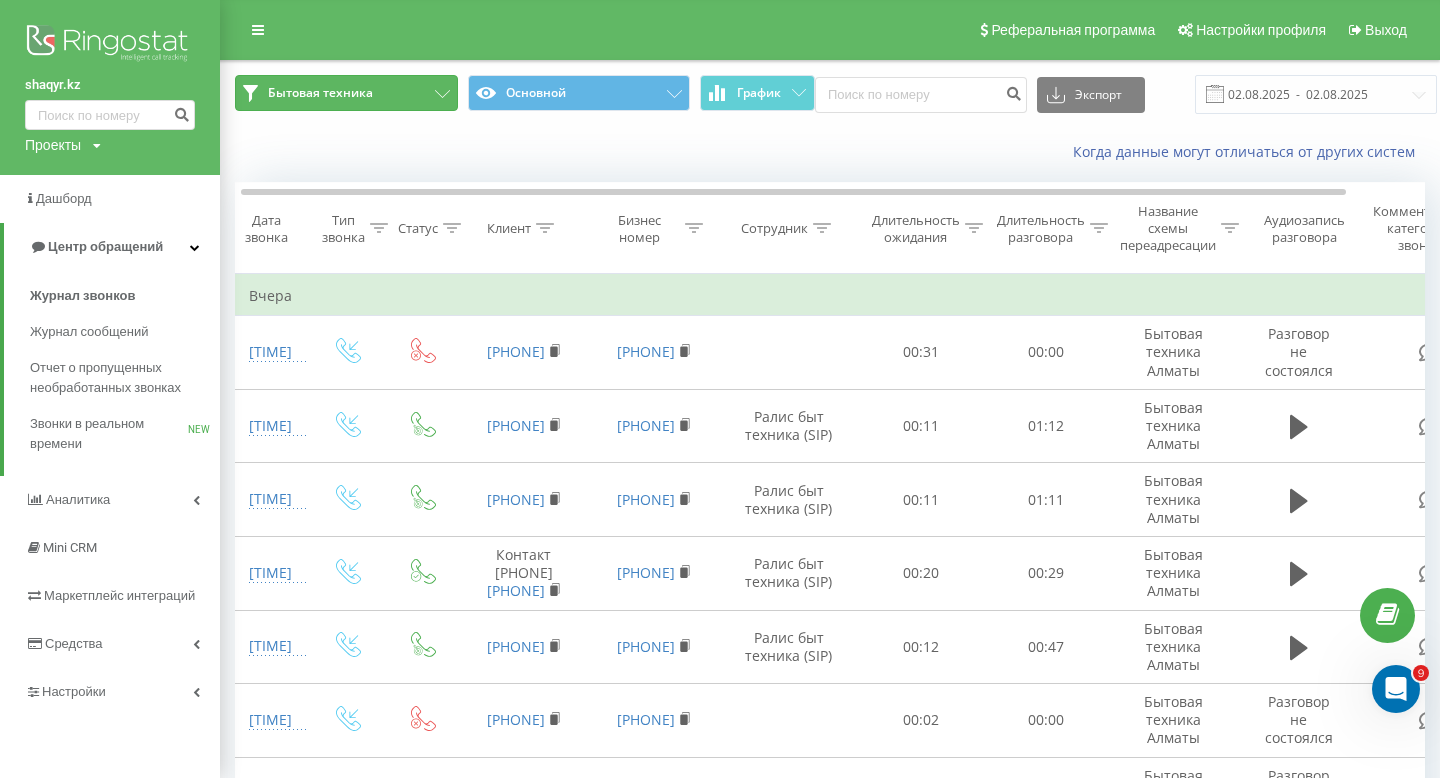 click on "Бытовая техника" at bounding box center [320, 93] 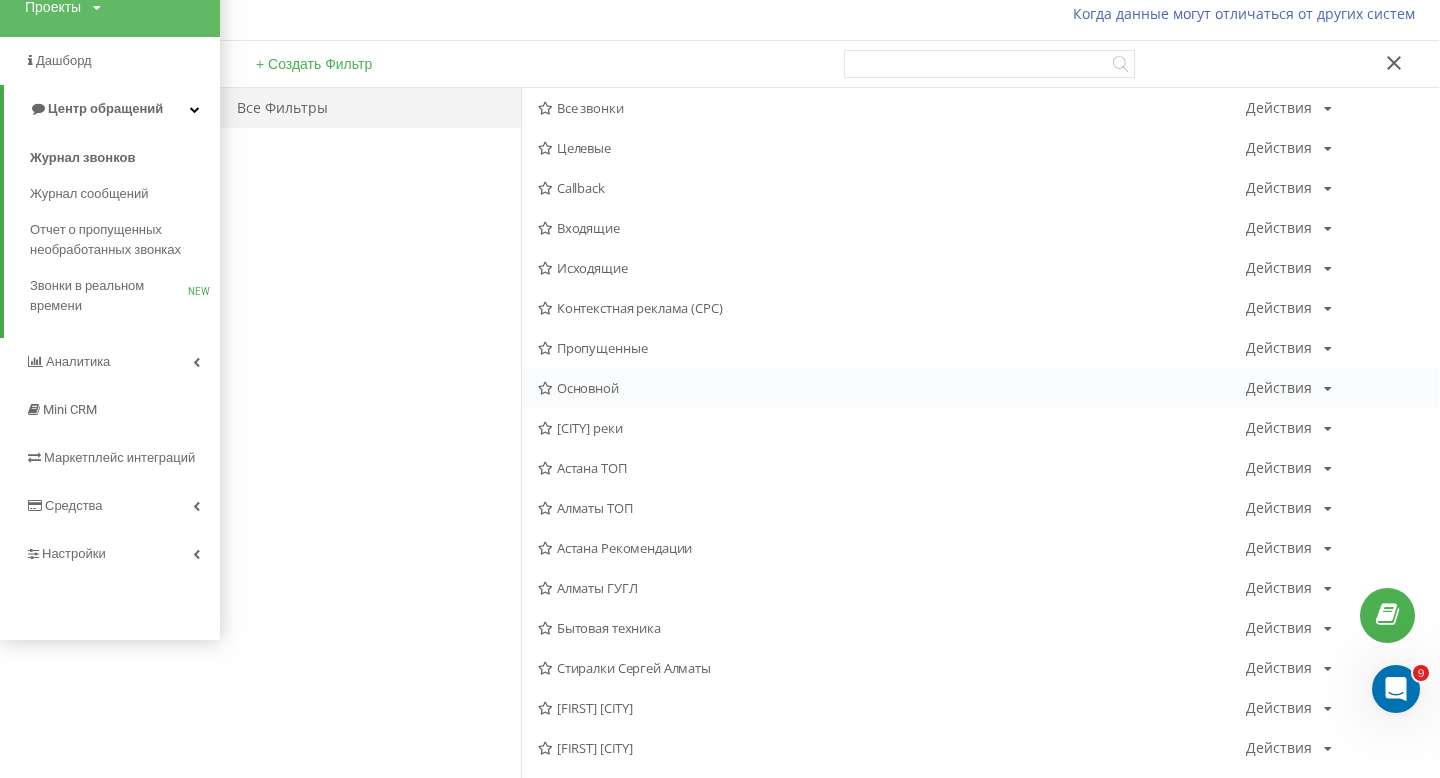 scroll, scrollTop: 172, scrollLeft: 0, axis: vertical 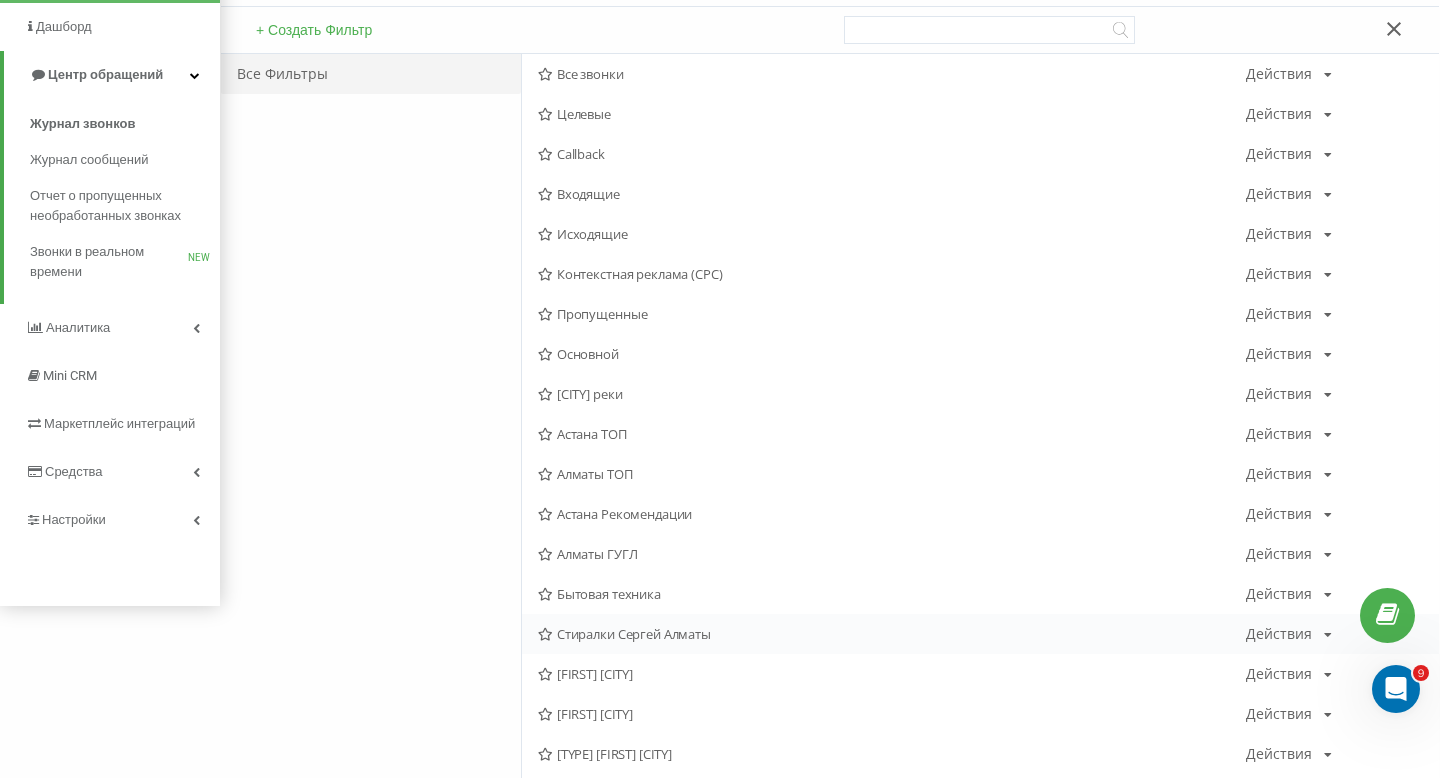 click on "Стиралки Сергей Алматы" at bounding box center (892, 634) 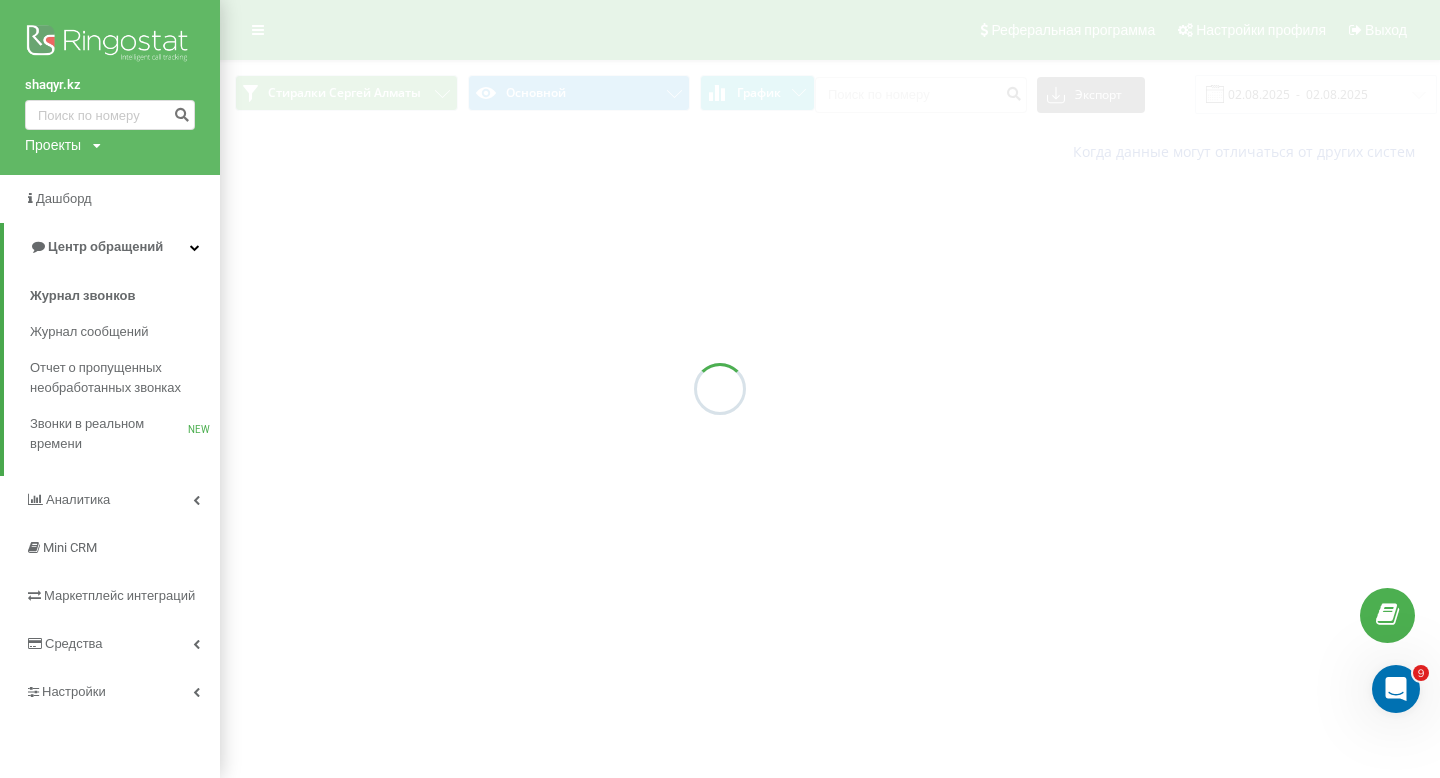 scroll, scrollTop: 0, scrollLeft: 0, axis: both 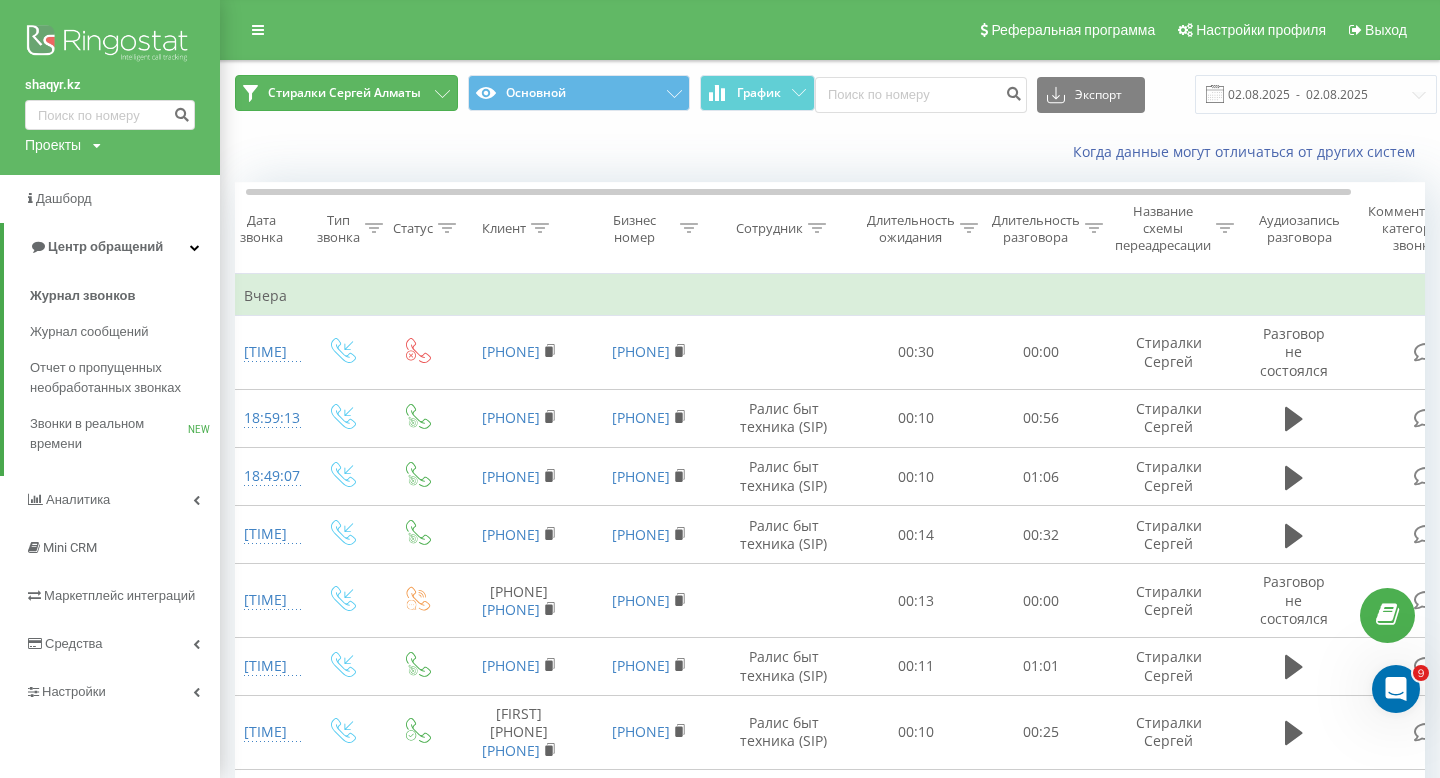 click on "Стиралки Сергей Алматы" at bounding box center (346, 93) 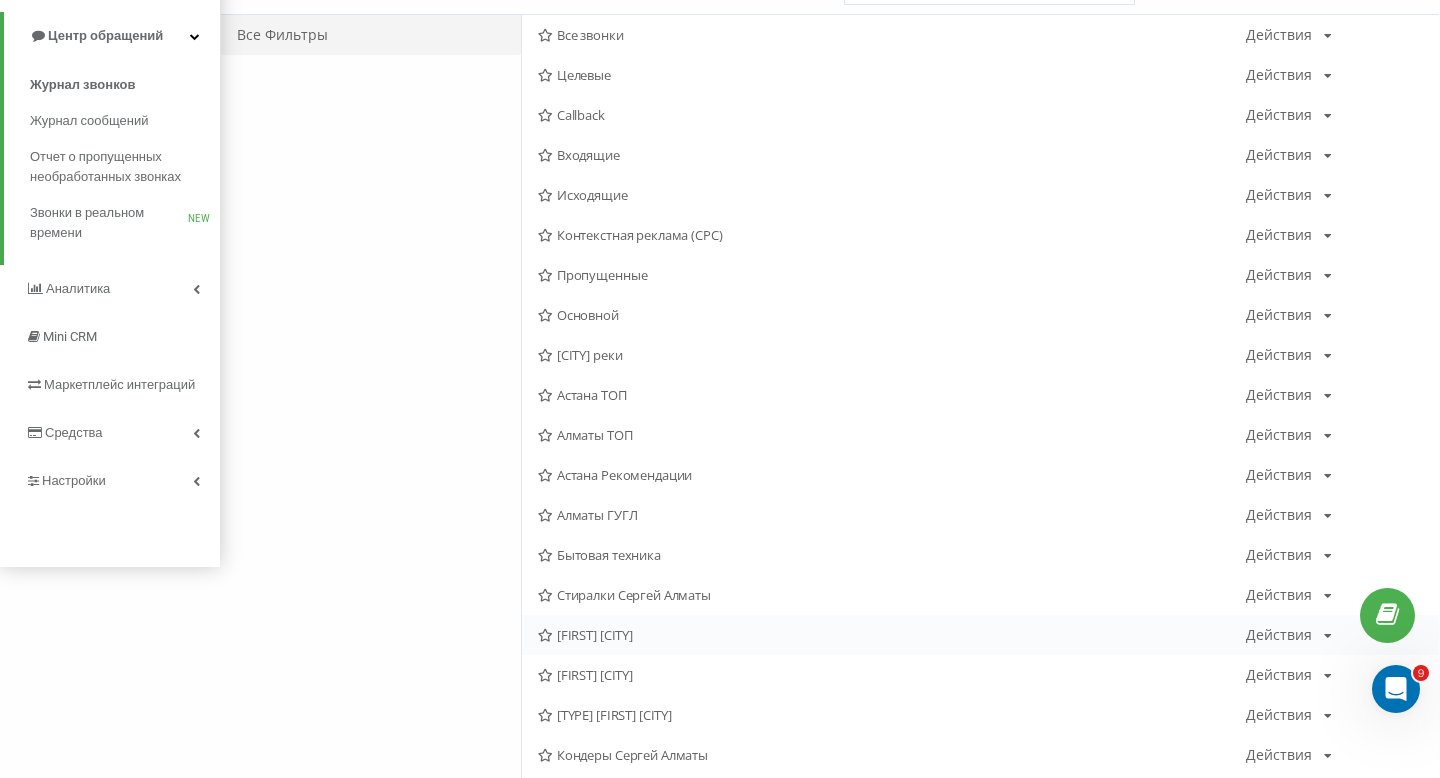 scroll, scrollTop: 246, scrollLeft: 0, axis: vertical 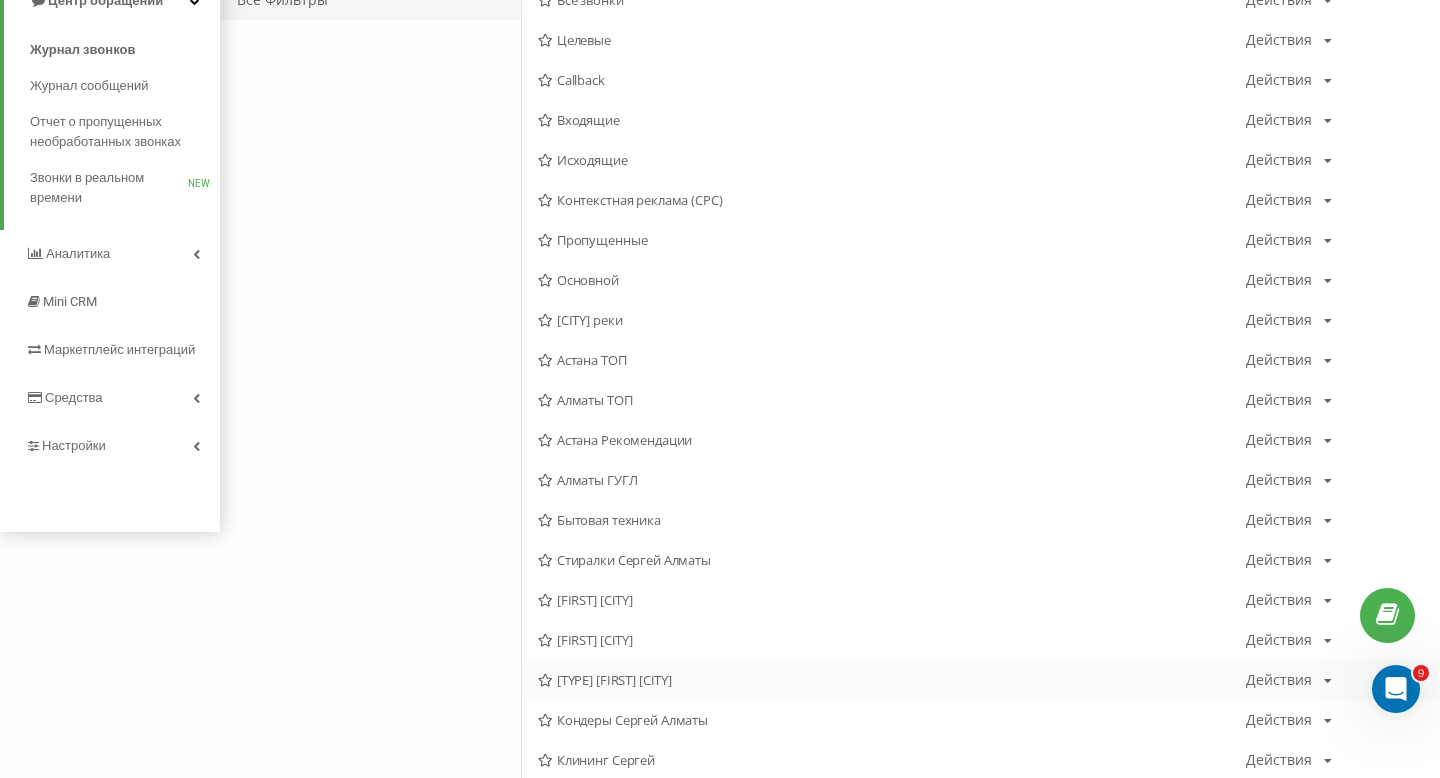 click on "[TYPE] [FIRST] [CITY] [ACTIONS]" at bounding box center (980, 680) 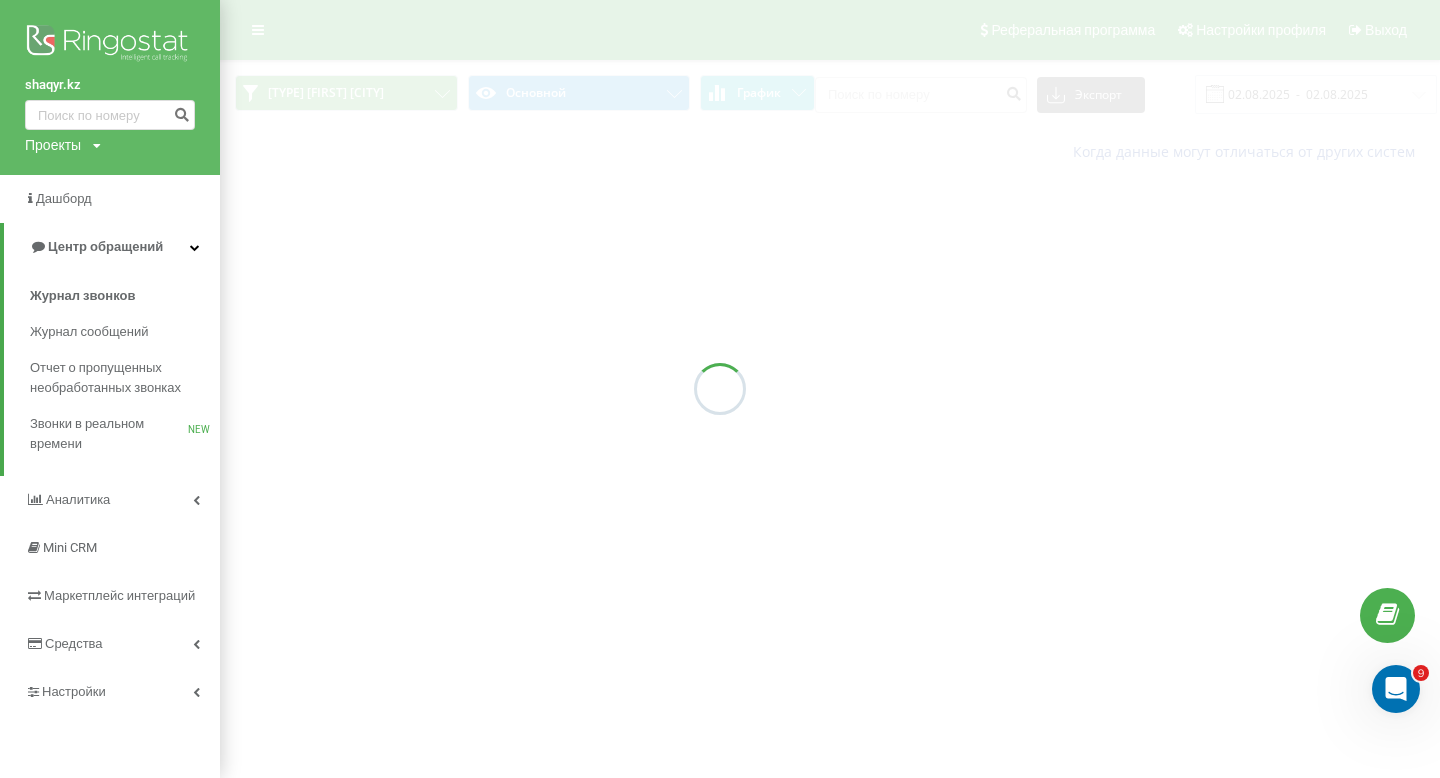 scroll, scrollTop: 0, scrollLeft: 0, axis: both 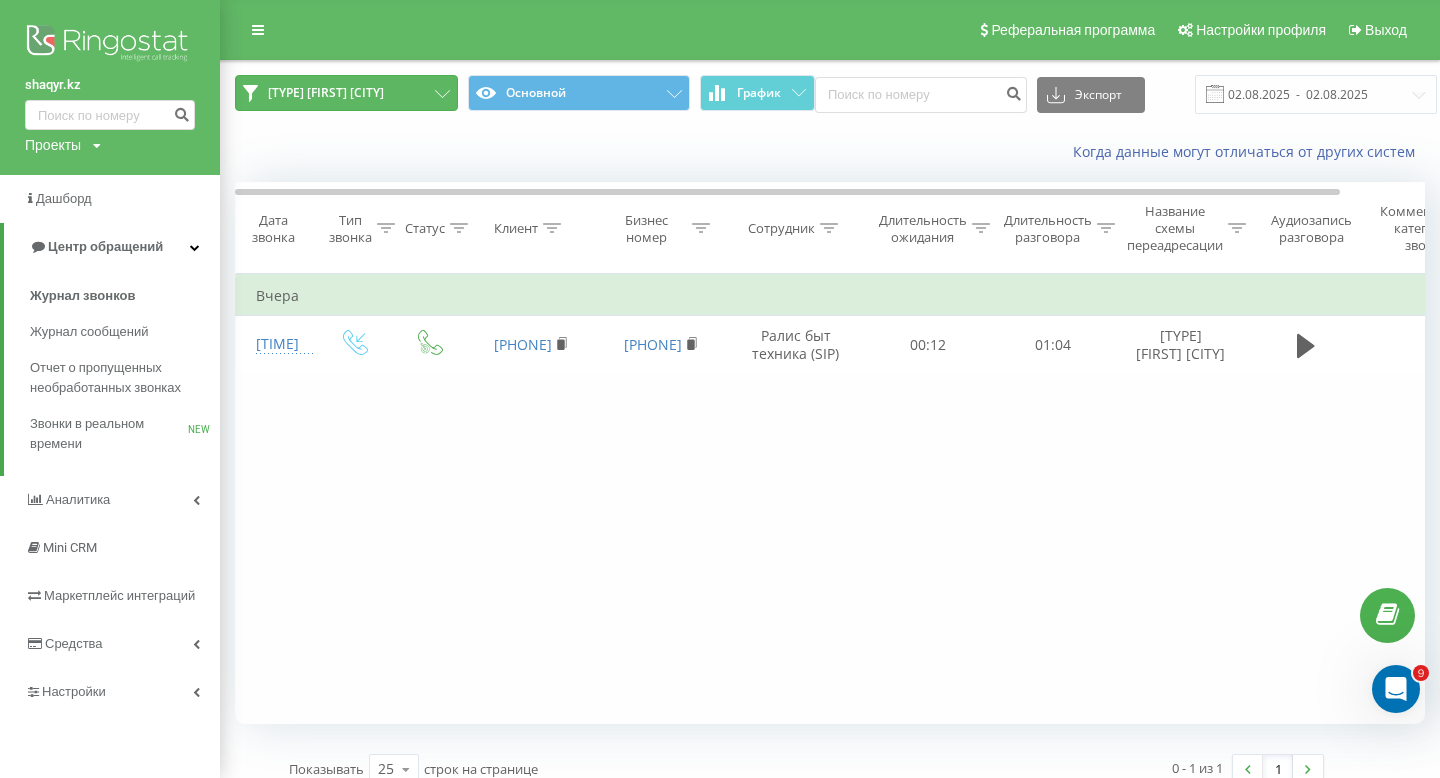 click on "[TYPE] [FIRST] [CITY]" at bounding box center (326, 93) 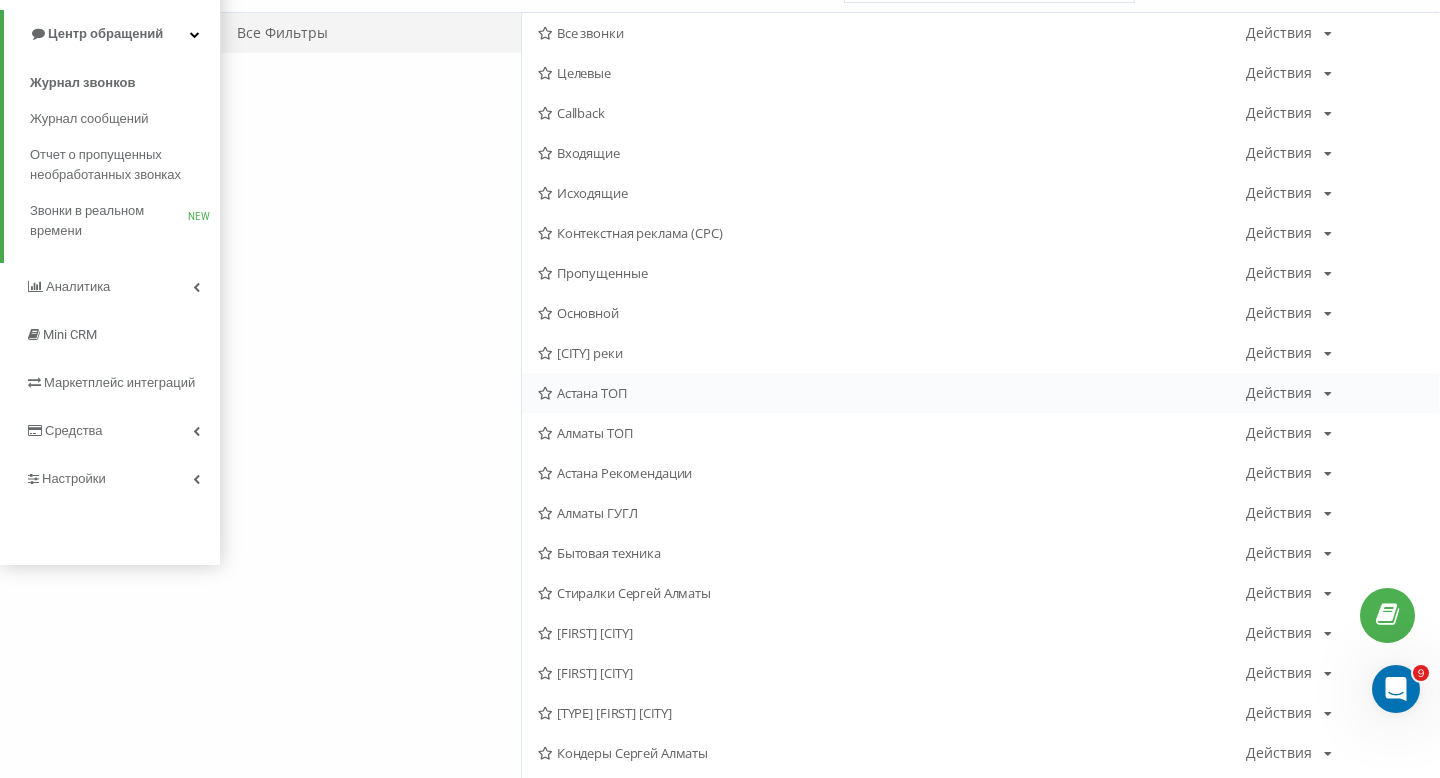scroll, scrollTop: 222, scrollLeft: 0, axis: vertical 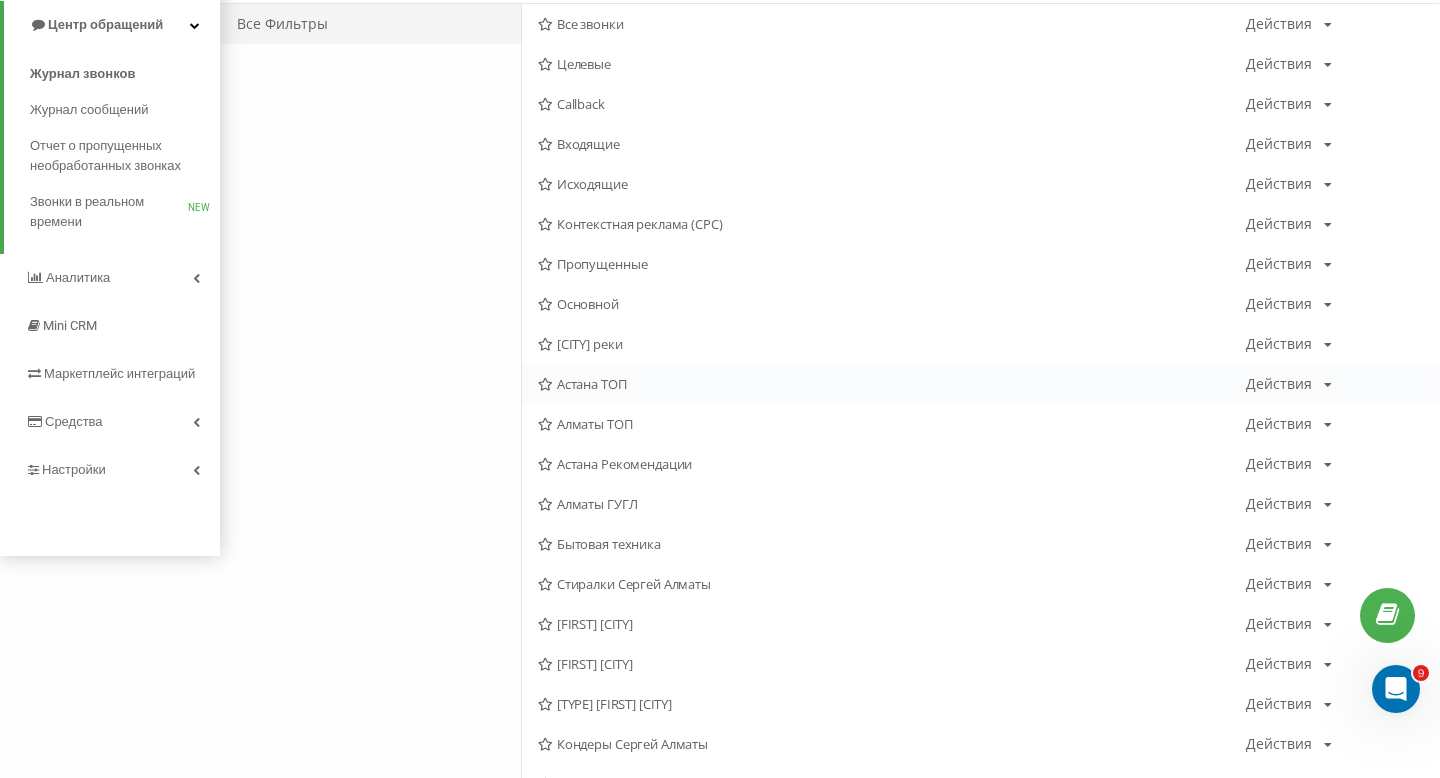 click on "Стиралки Сергей Алматы" at bounding box center [892, 584] 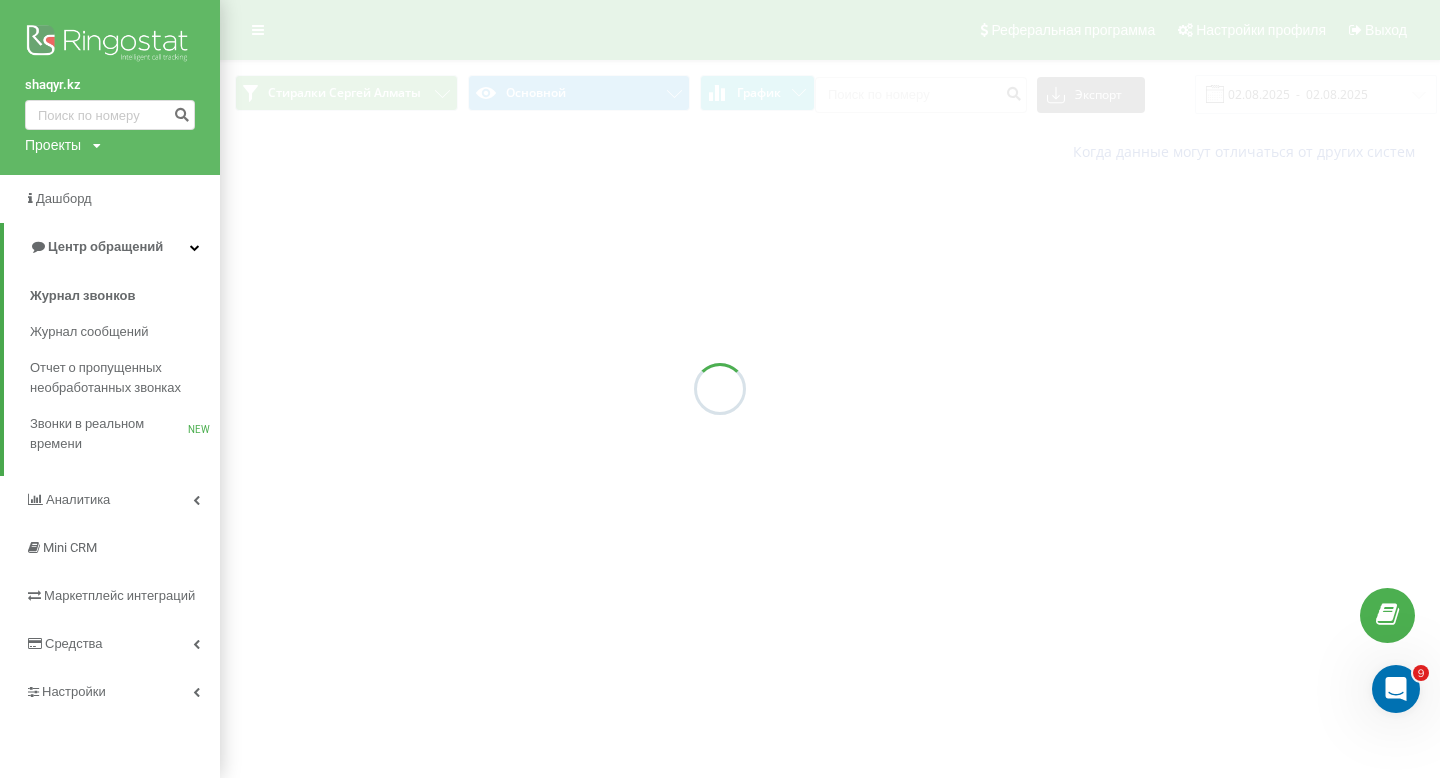 scroll, scrollTop: 0, scrollLeft: 0, axis: both 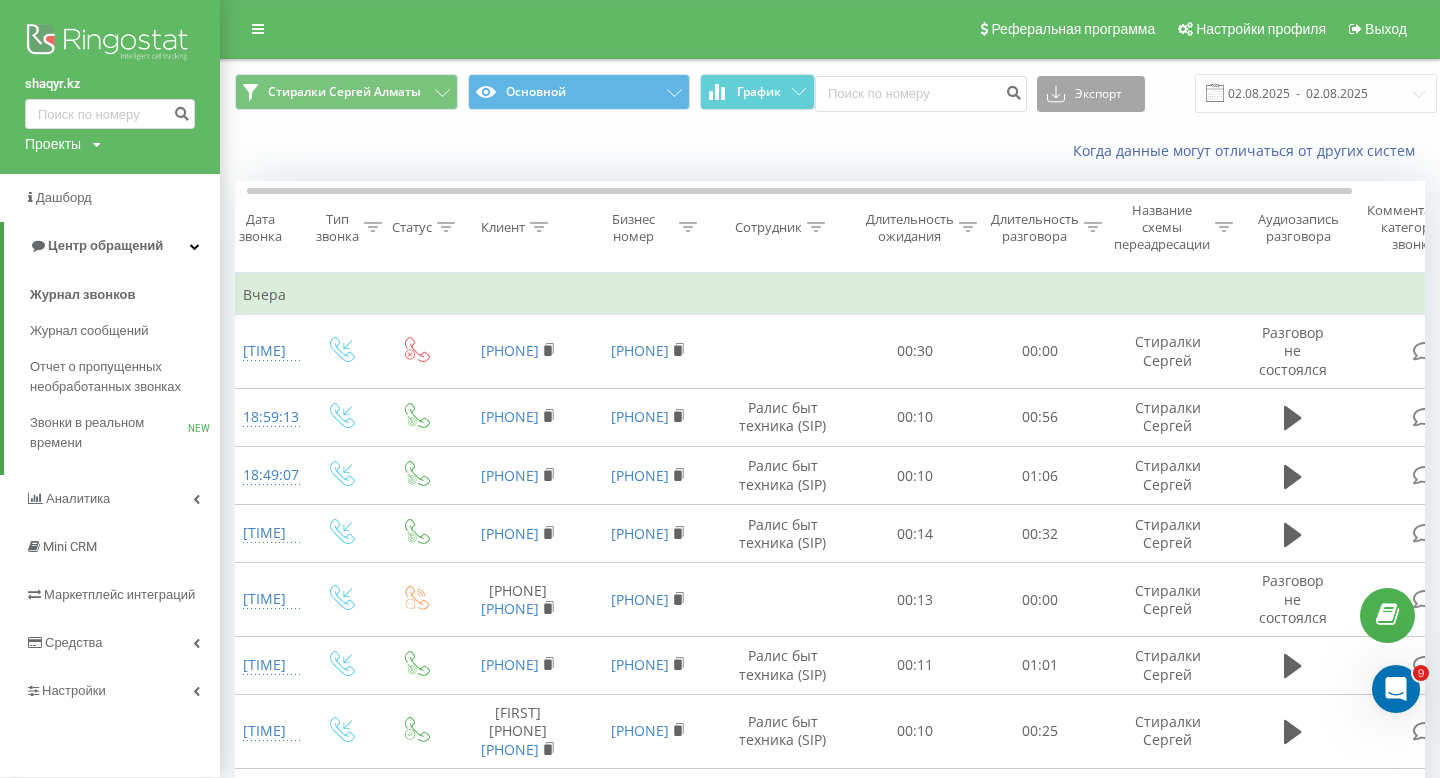 click on "Экспорт" at bounding box center (1091, 94) 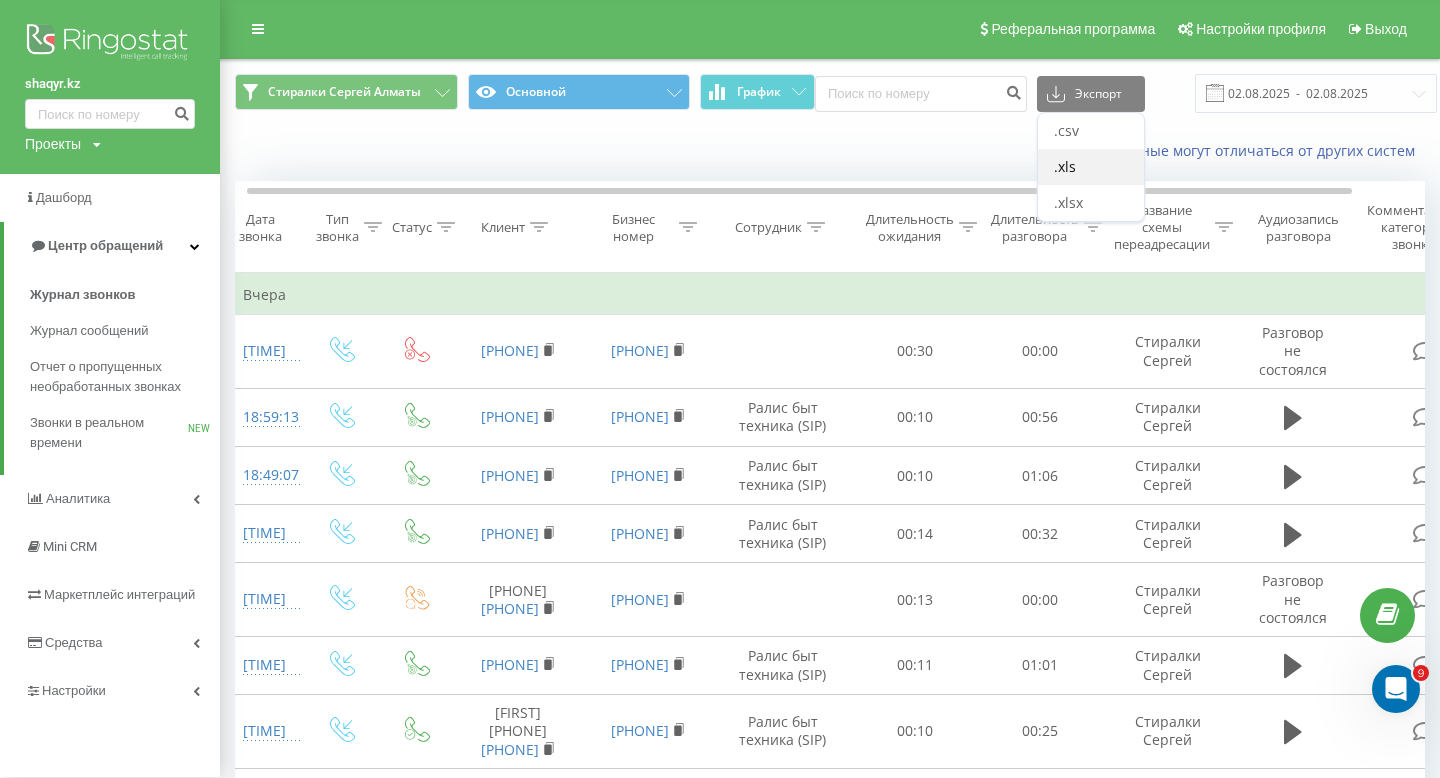 click on ".xls" at bounding box center [1091, 167] 